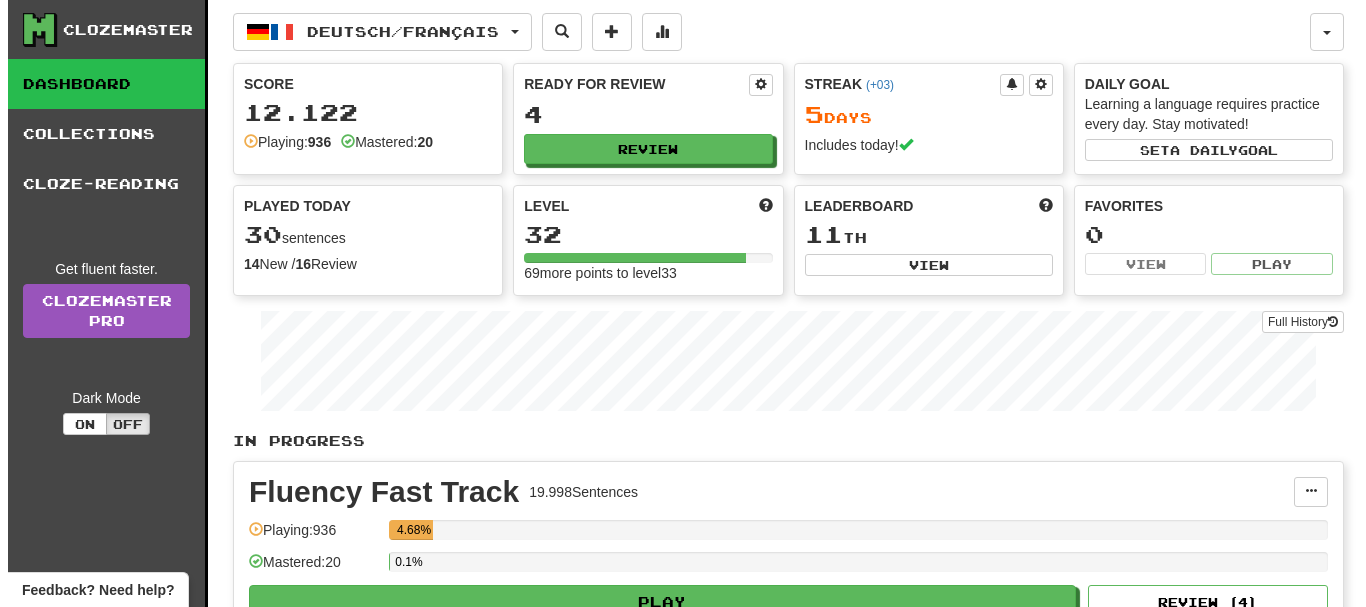 scroll, scrollTop: 0, scrollLeft: 0, axis: both 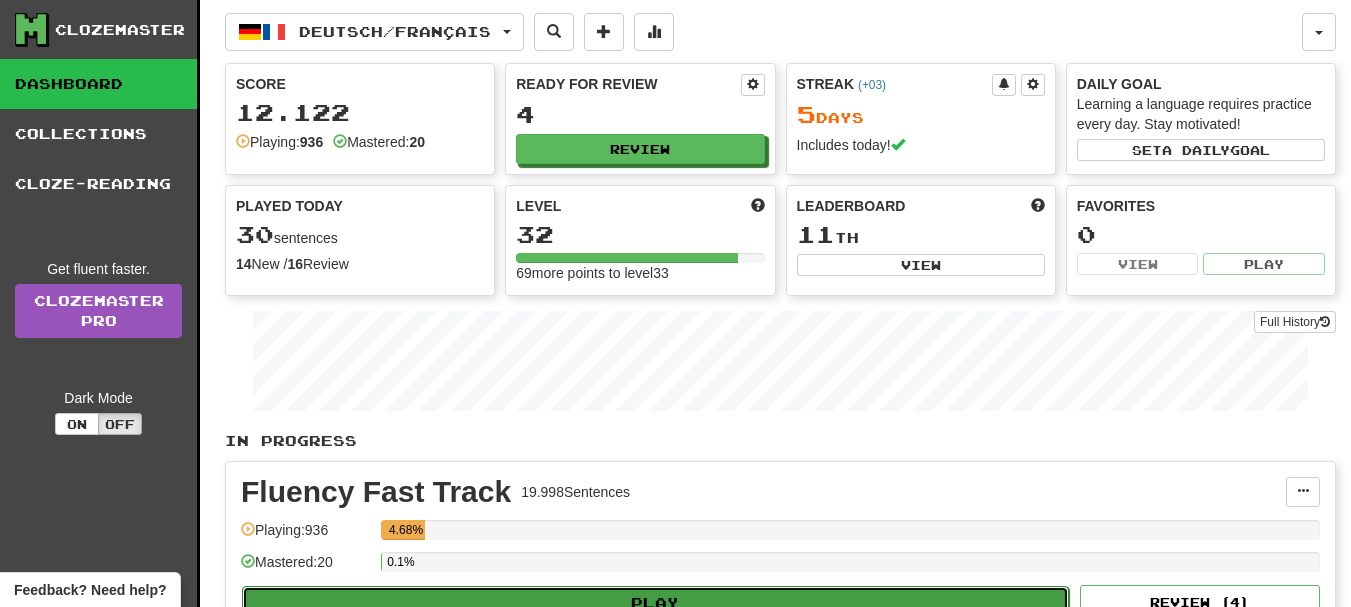 click on "Play" at bounding box center [655, 603] 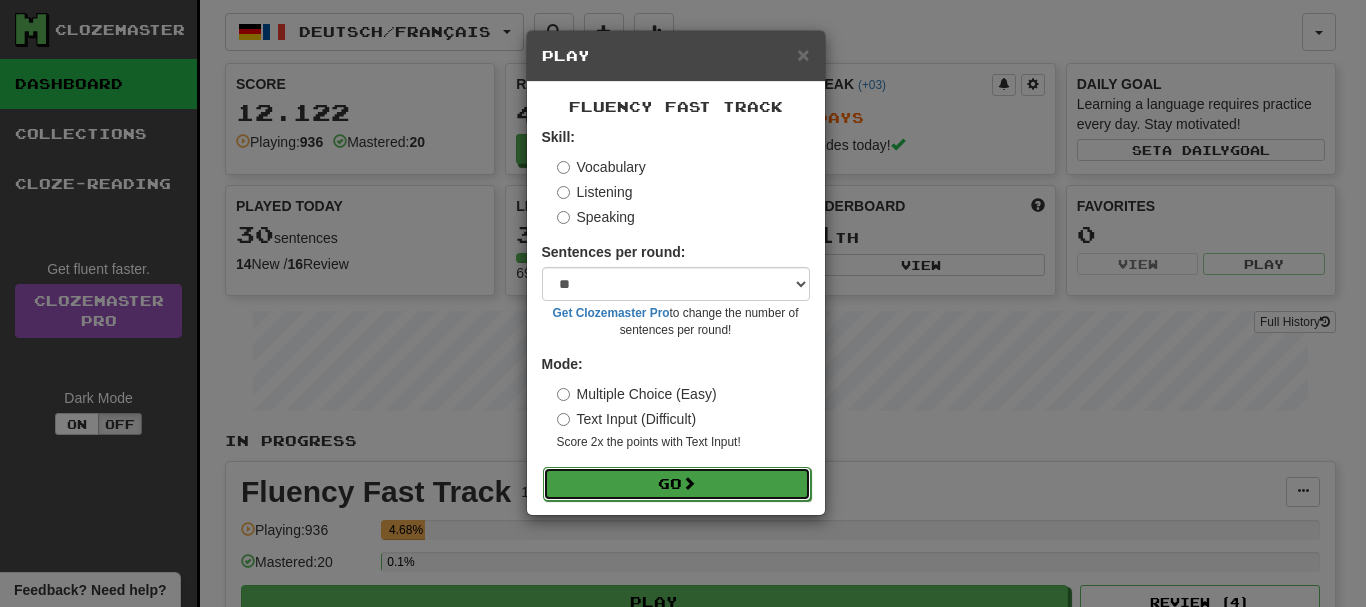 click on "Go" at bounding box center [677, 484] 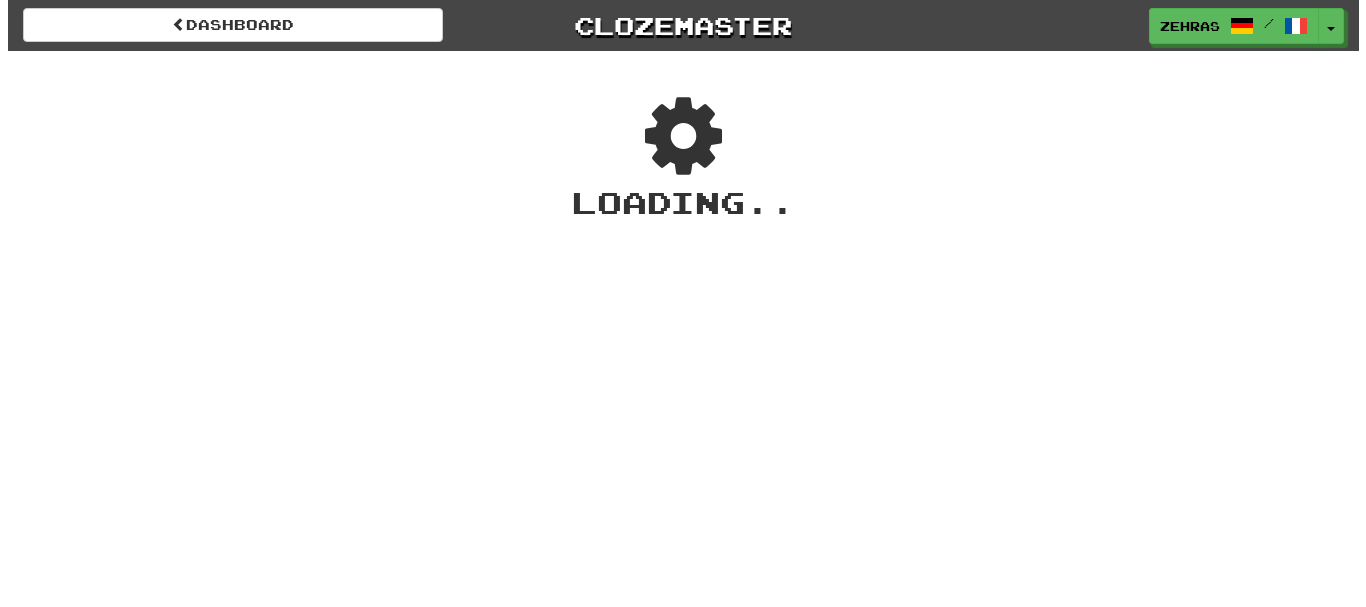 scroll, scrollTop: 0, scrollLeft: 0, axis: both 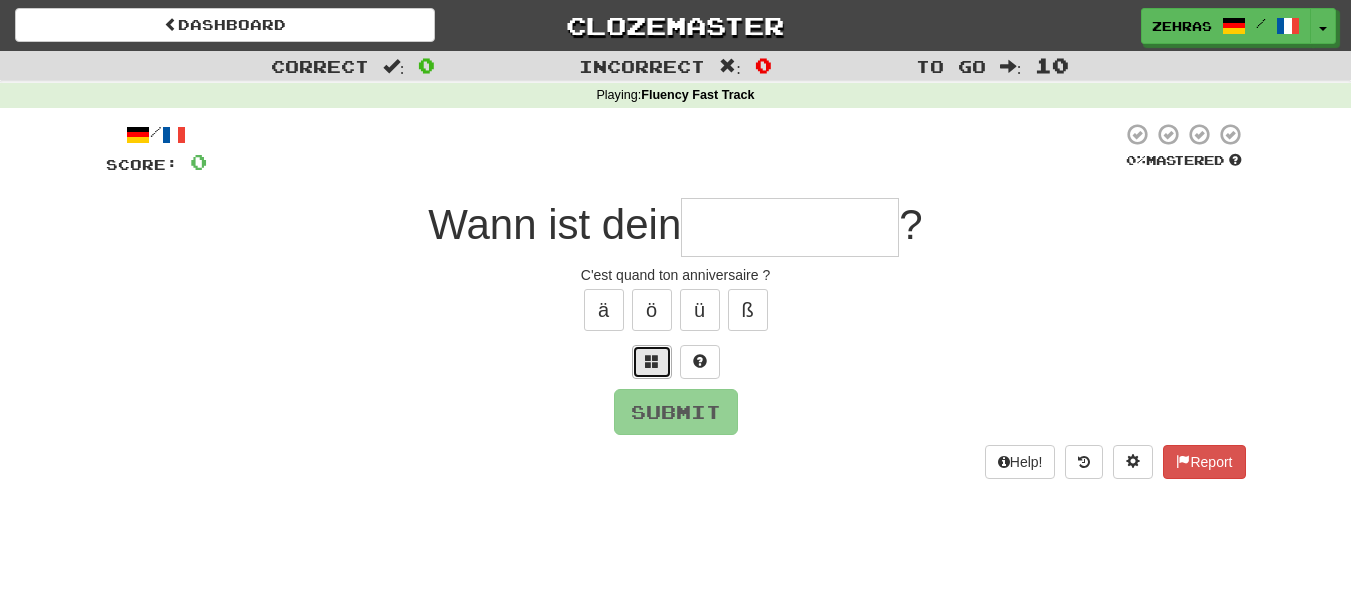 click at bounding box center (652, 362) 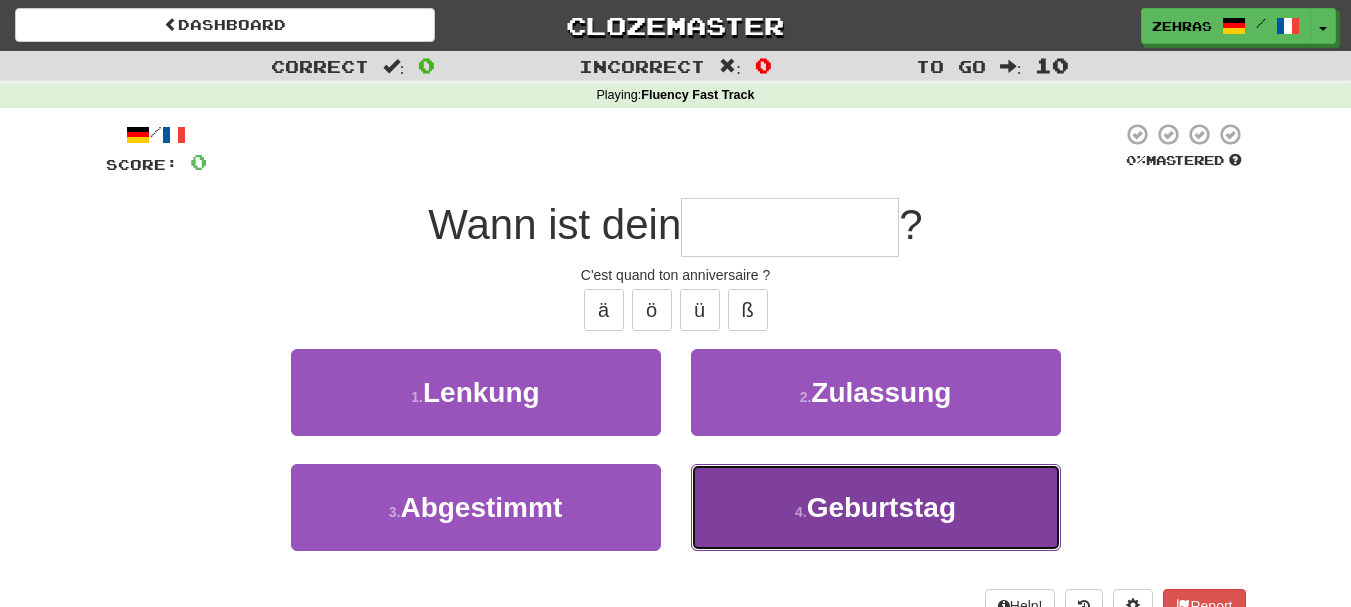 click on "Geburtstag" at bounding box center (881, 507) 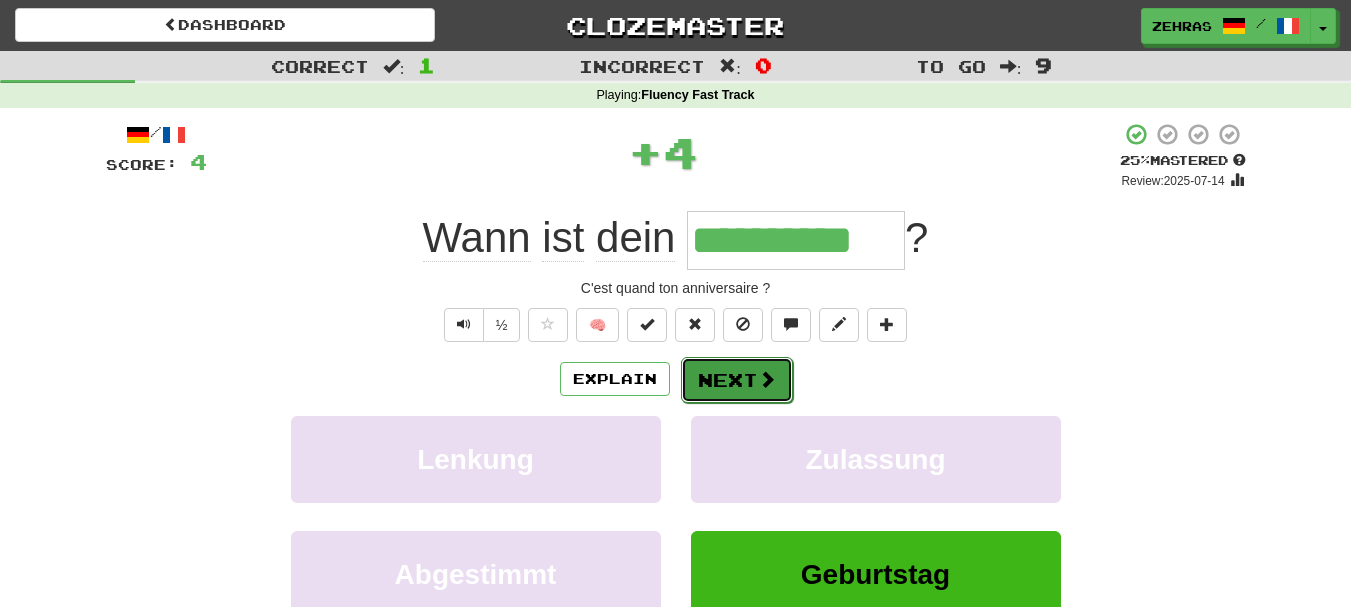 click on "Next" at bounding box center [737, 380] 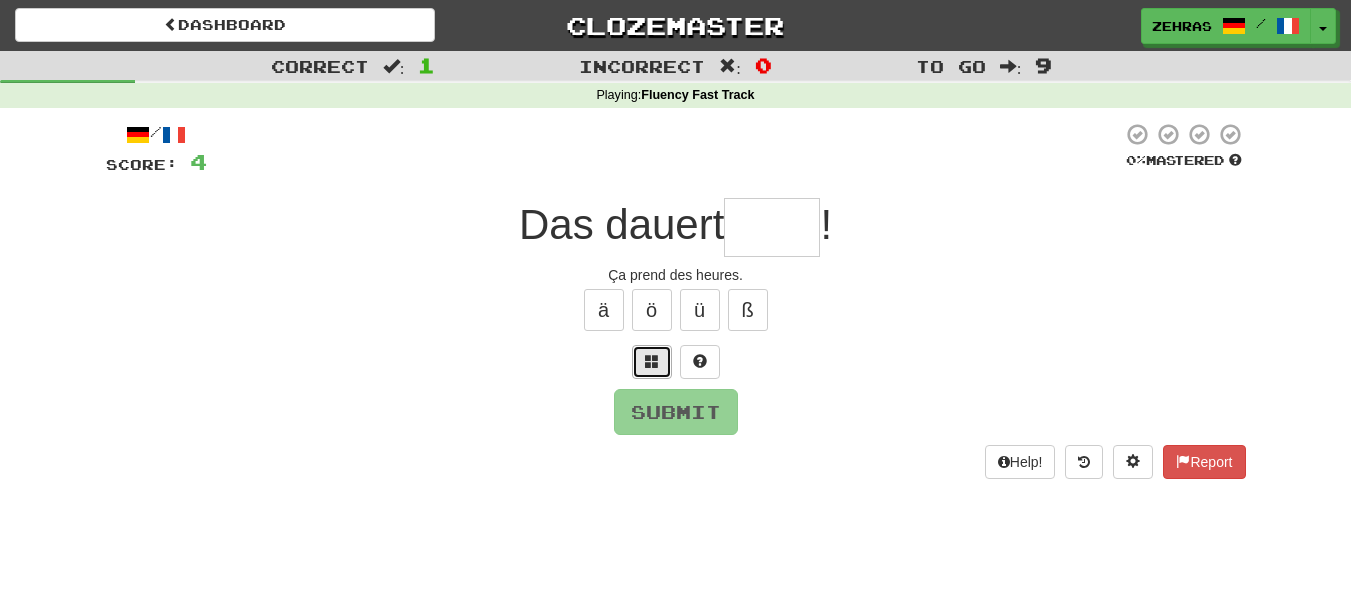 click at bounding box center (652, 361) 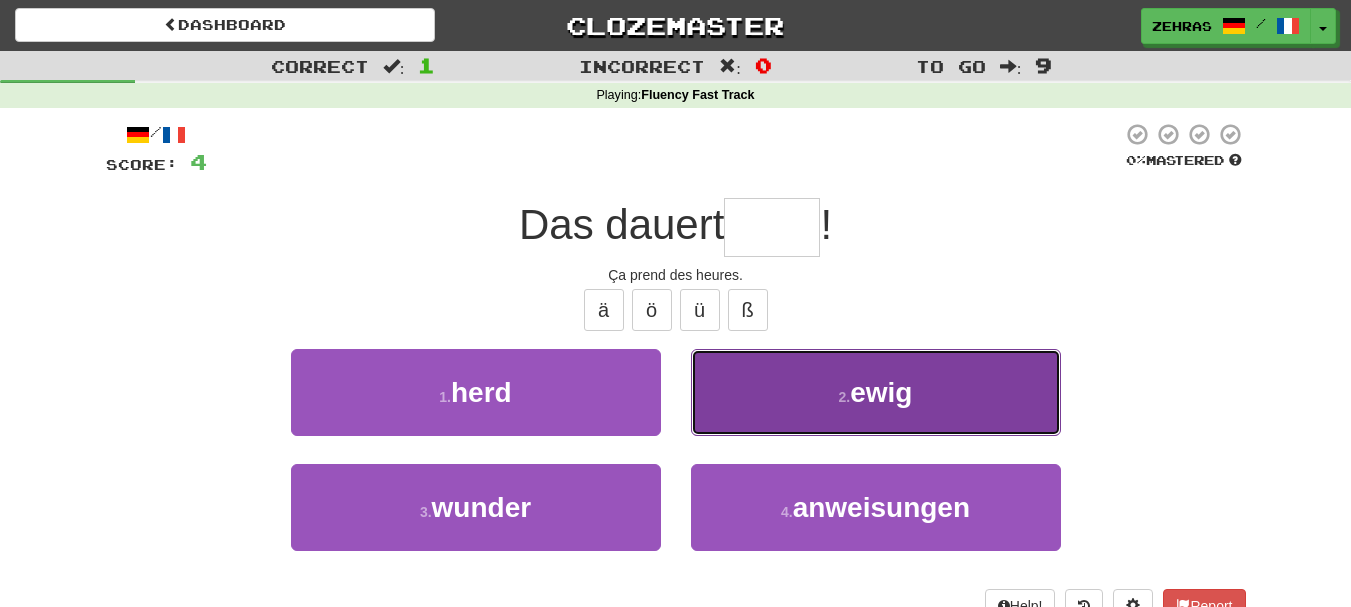 click on "2 .  ewig" at bounding box center [876, 392] 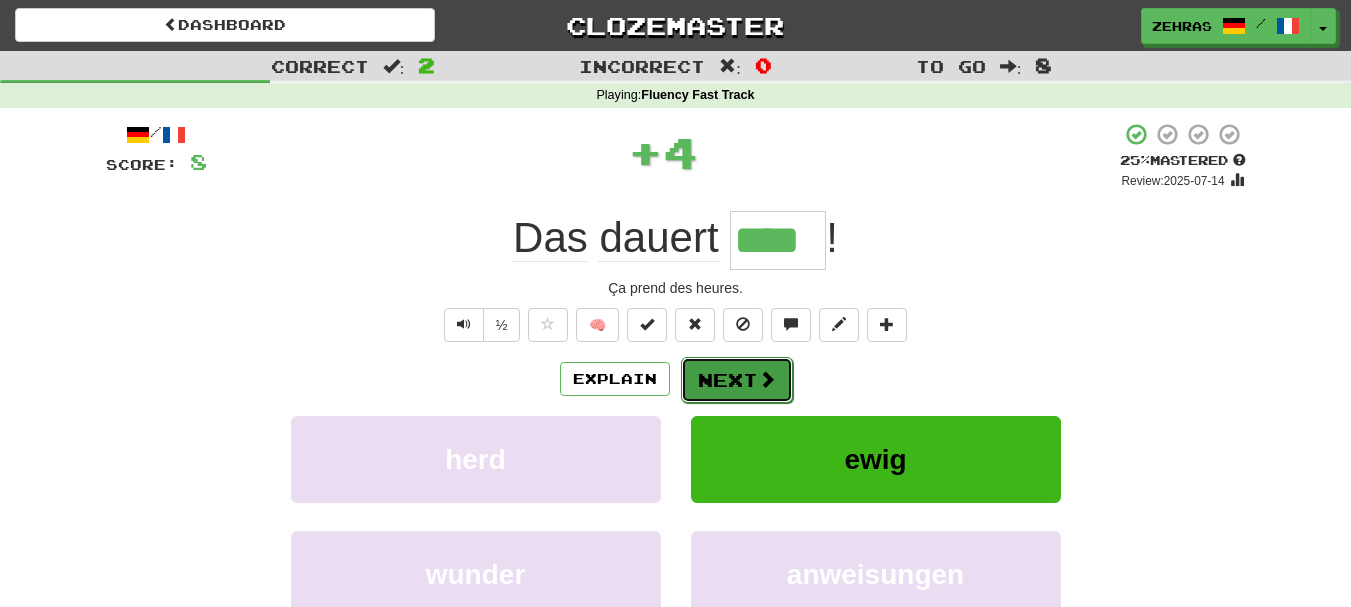 click on "Next" at bounding box center [737, 380] 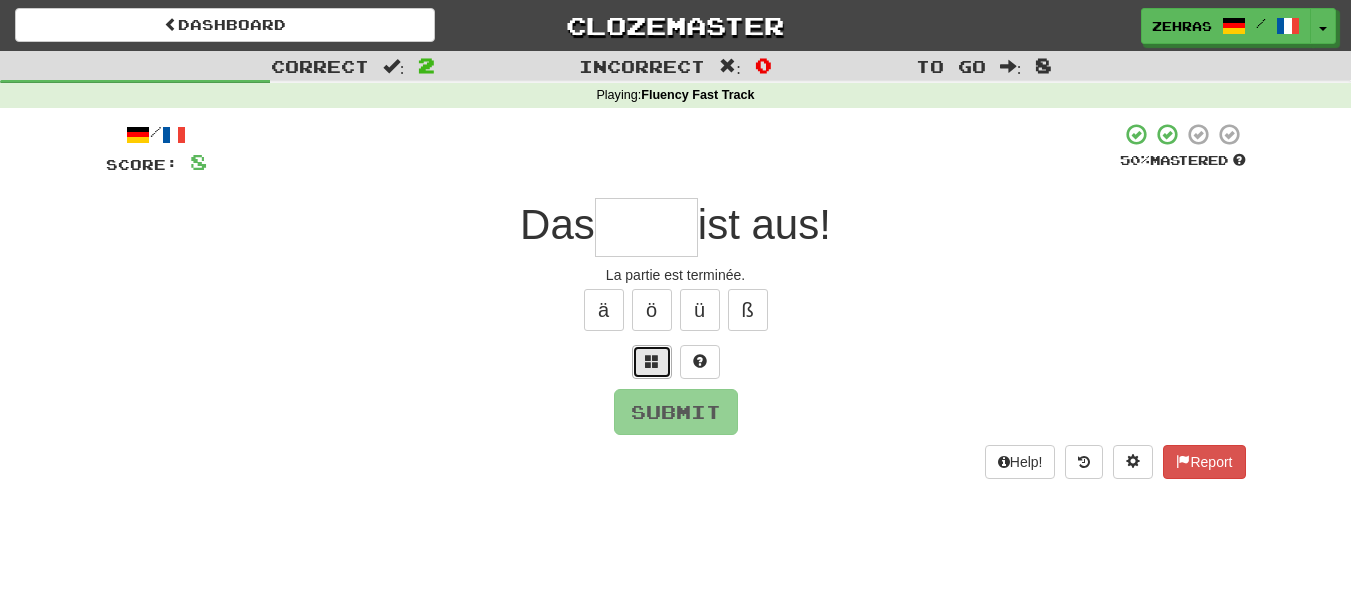 click at bounding box center (652, 362) 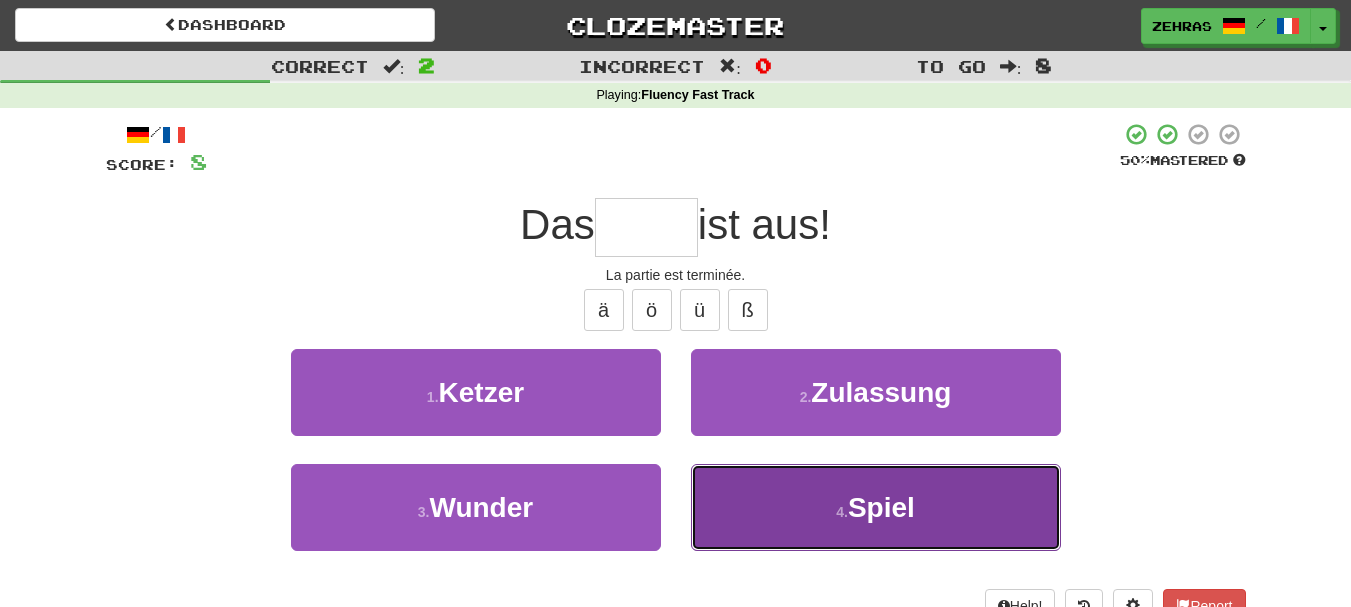 click on "4 .  Spiel" at bounding box center (876, 507) 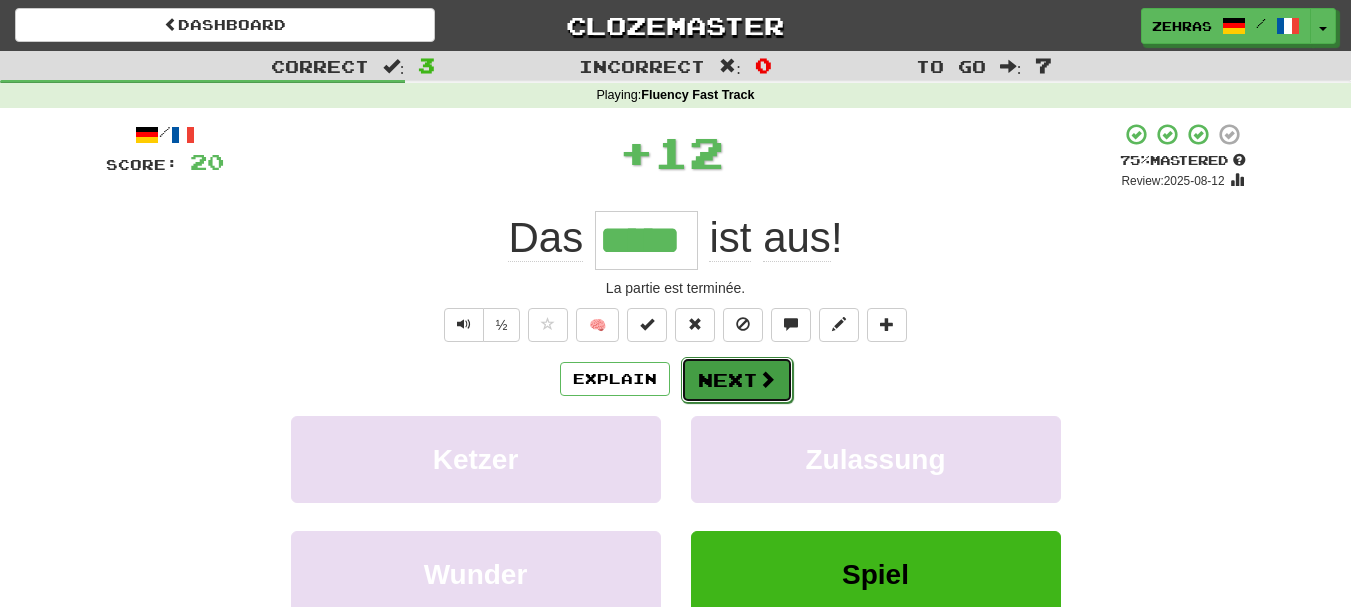 click on "Next" at bounding box center [737, 380] 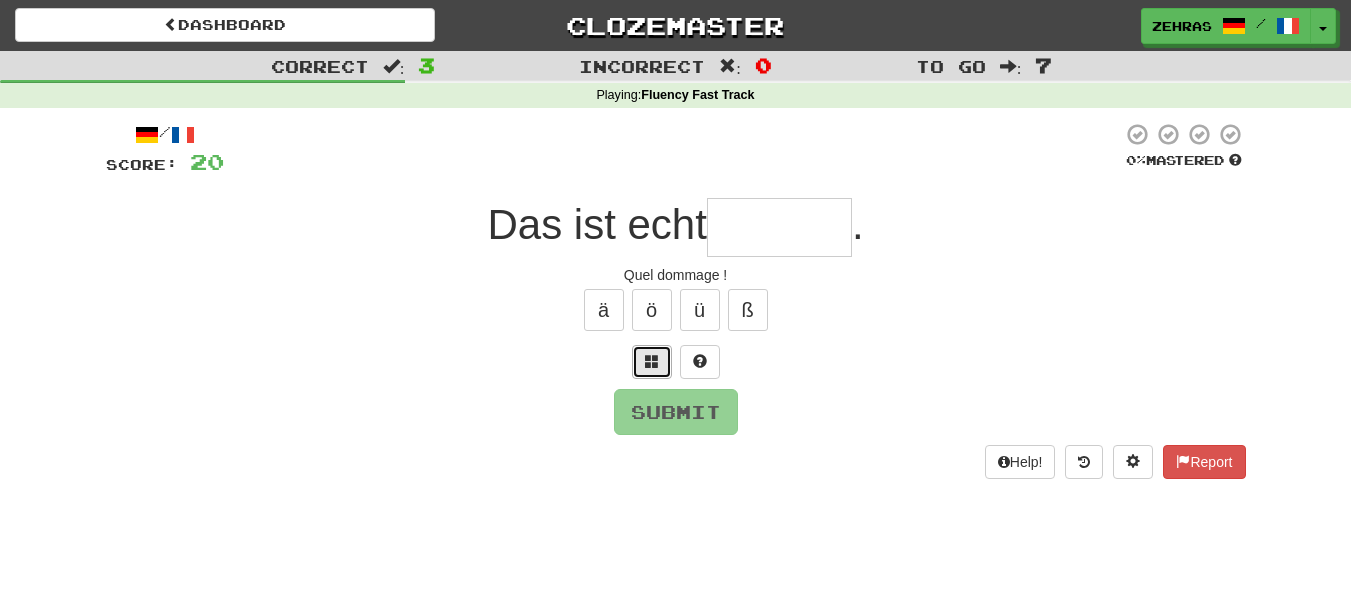 click at bounding box center (652, 362) 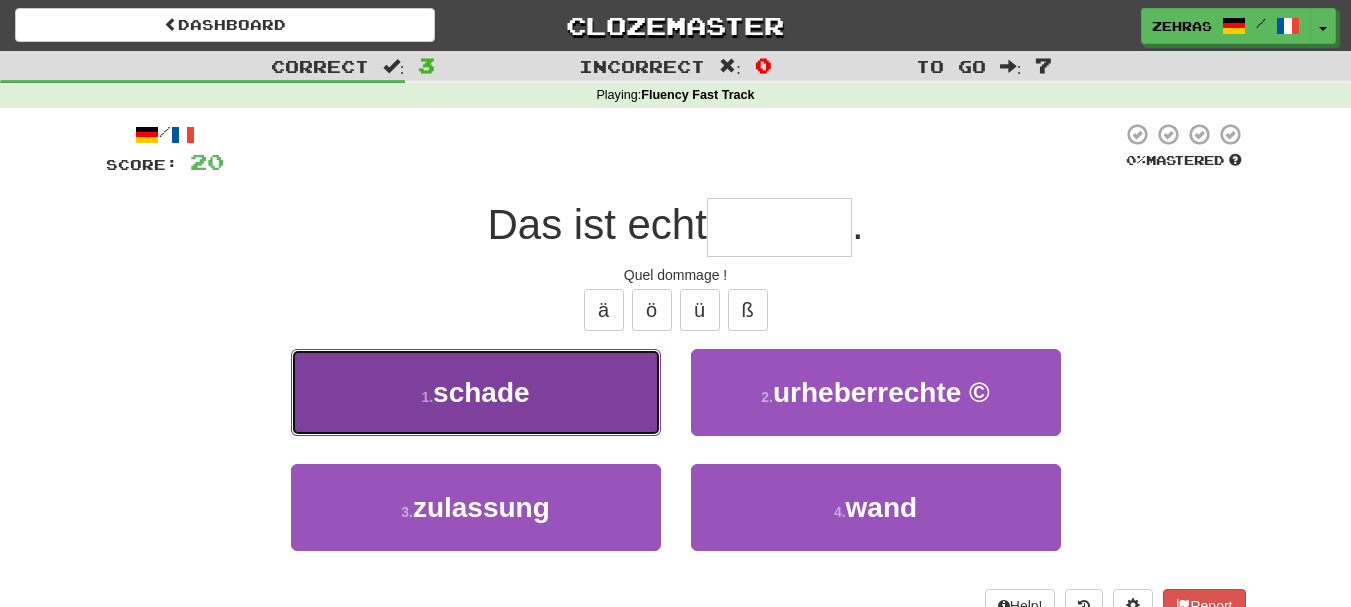 click on "1 .  schade" at bounding box center [476, 392] 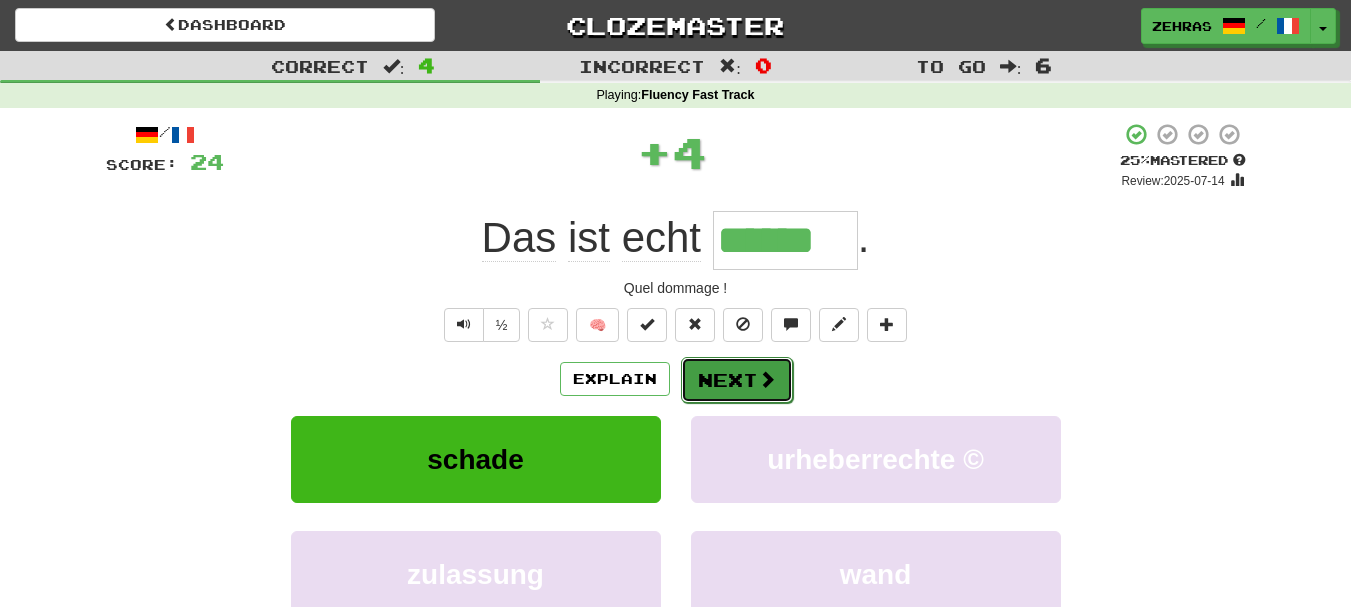 click on "Next" at bounding box center [737, 380] 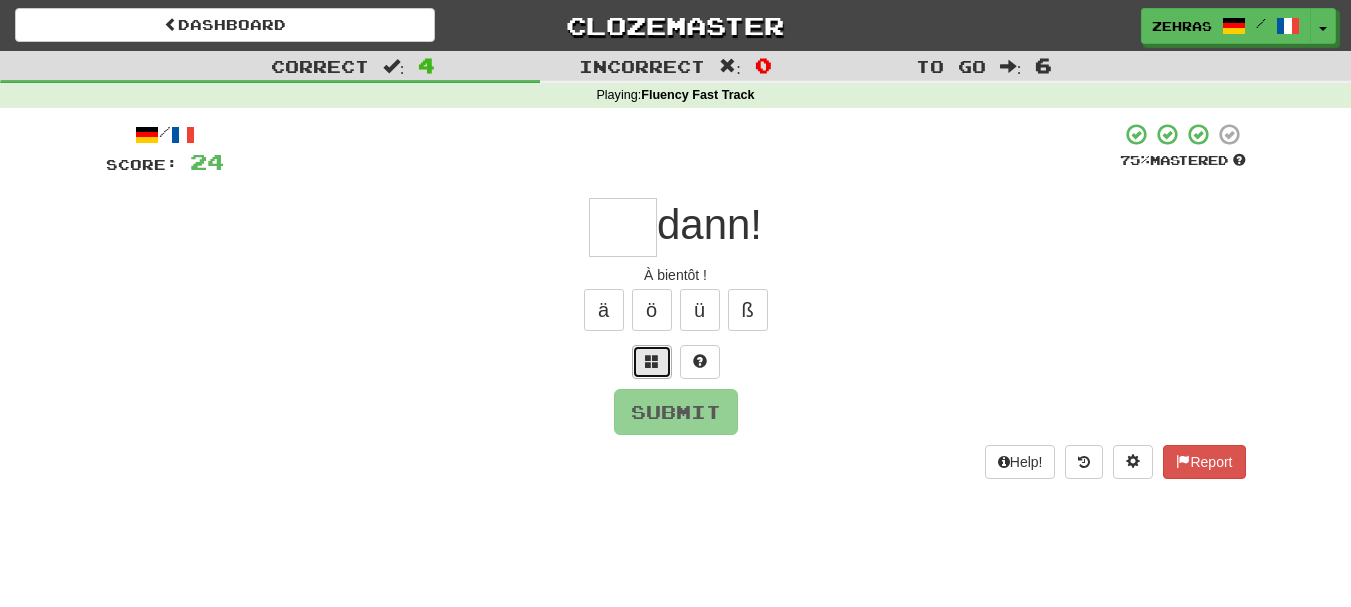 click at bounding box center (652, 361) 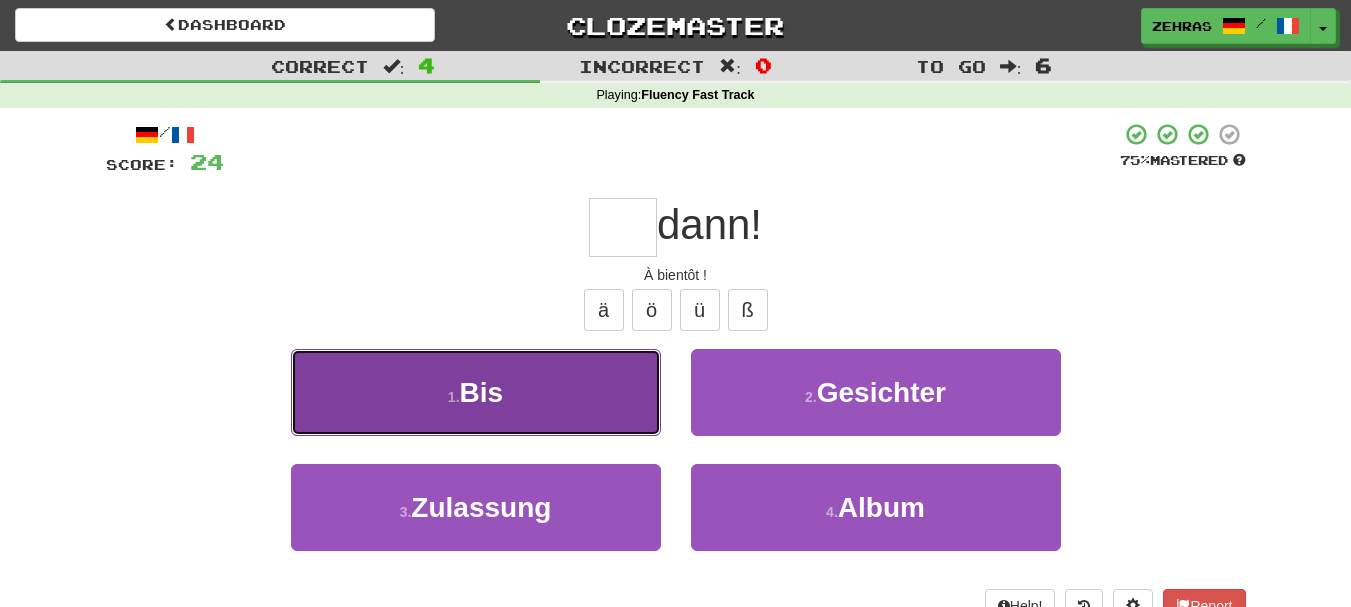 click on "1 .  Bis" at bounding box center (476, 392) 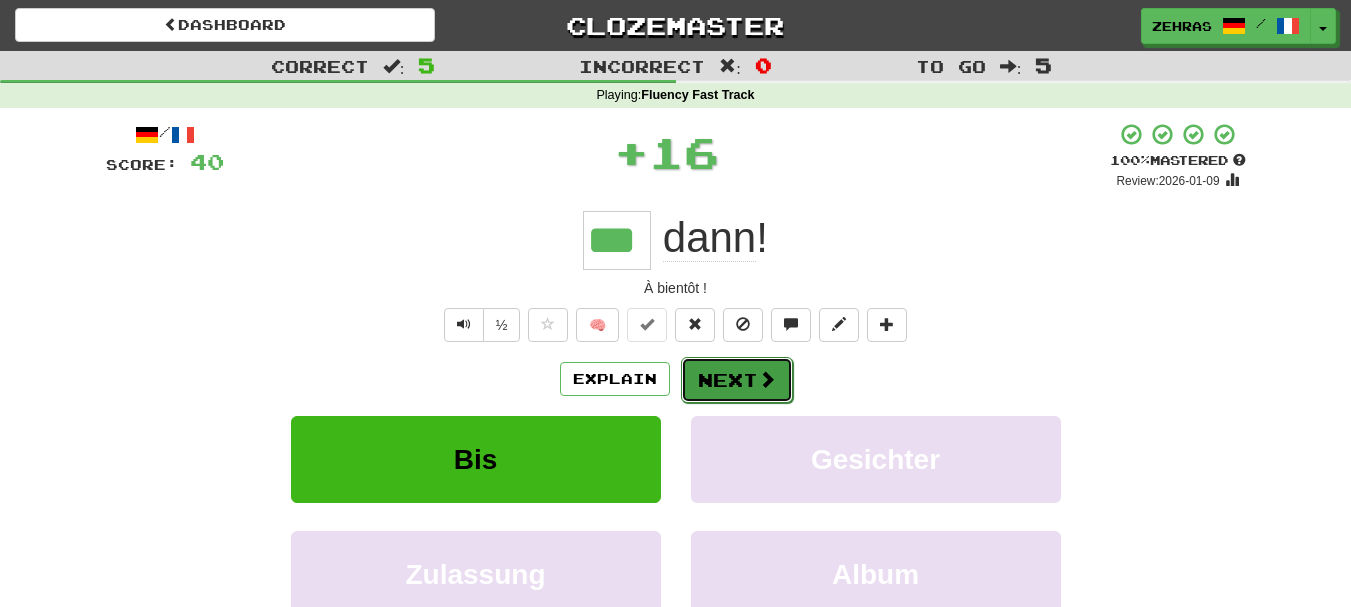 click on "Next" at bounding box center [737, 380] 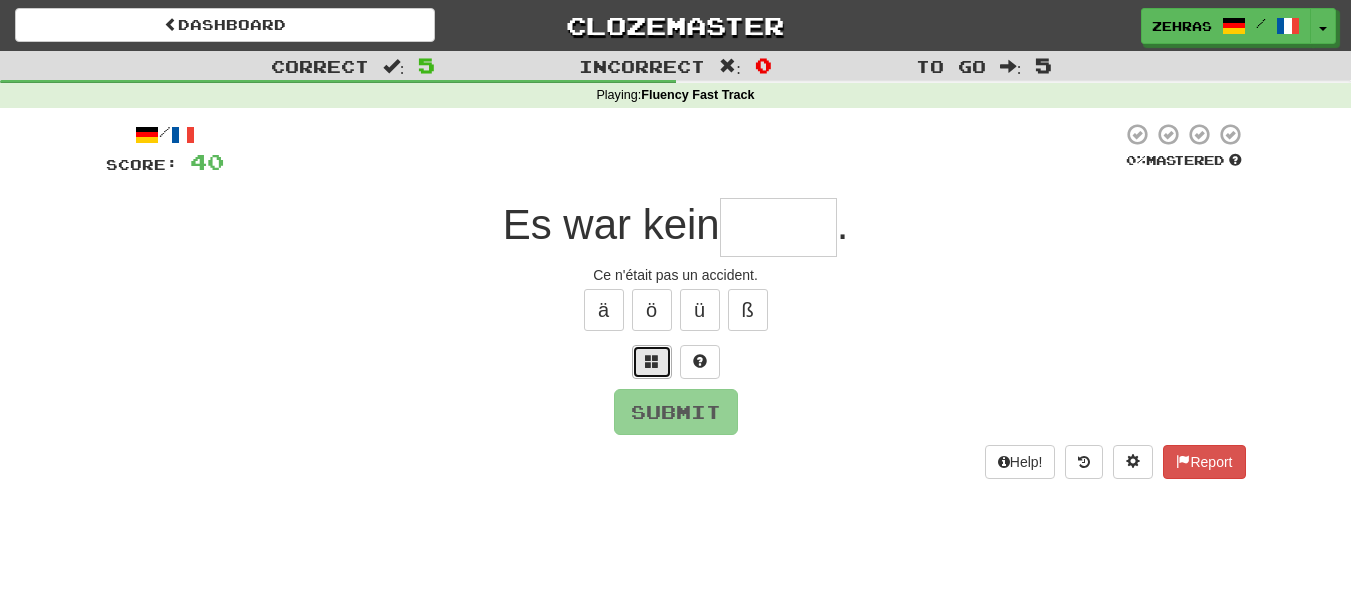 click at bounding box center [652, 361] 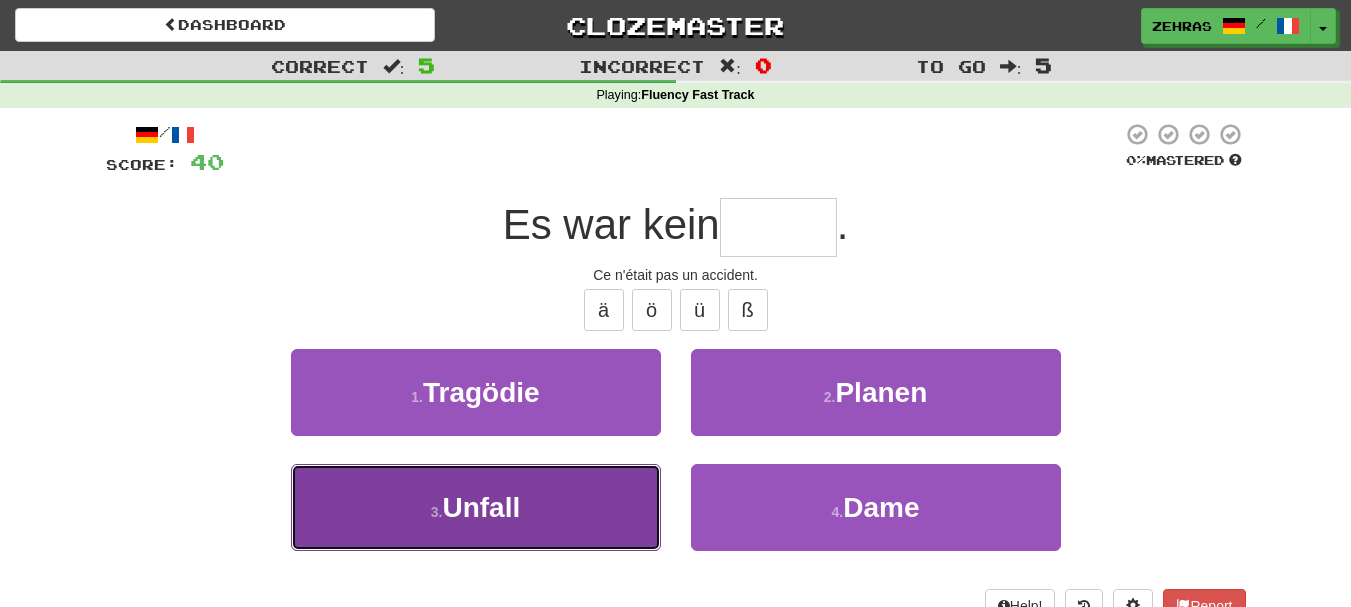 click on "3 .  Unfall" at bounding box center (476, 507) 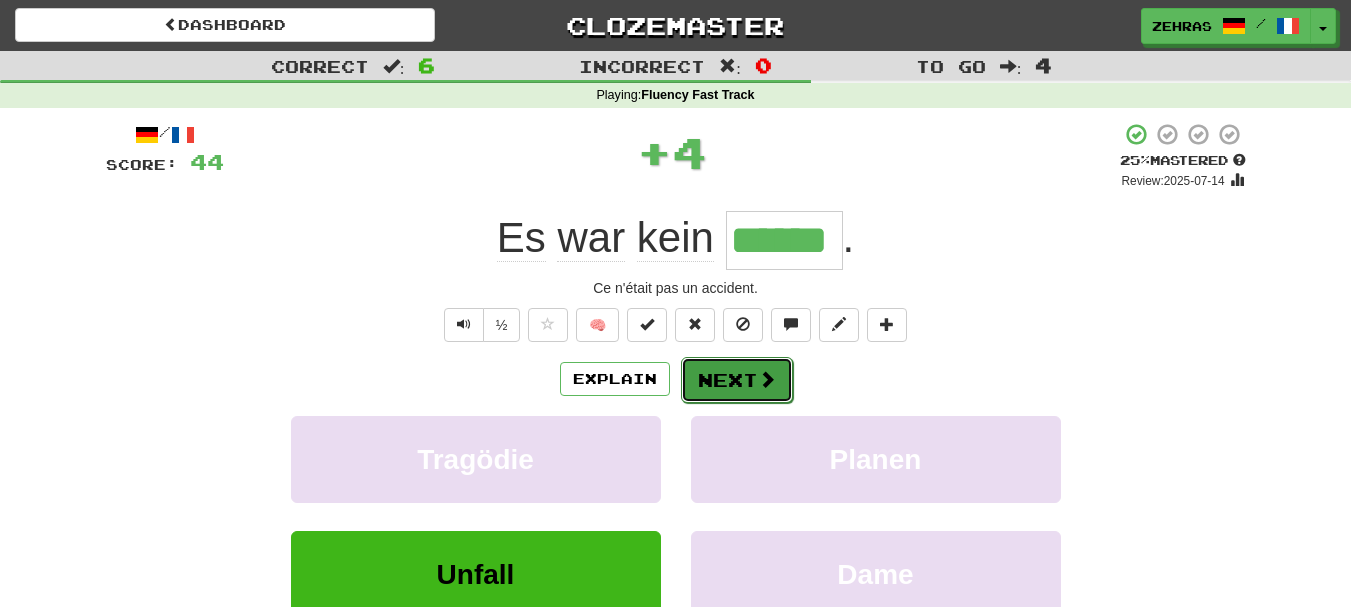 click on "Next" at bounding box center (737, 380) 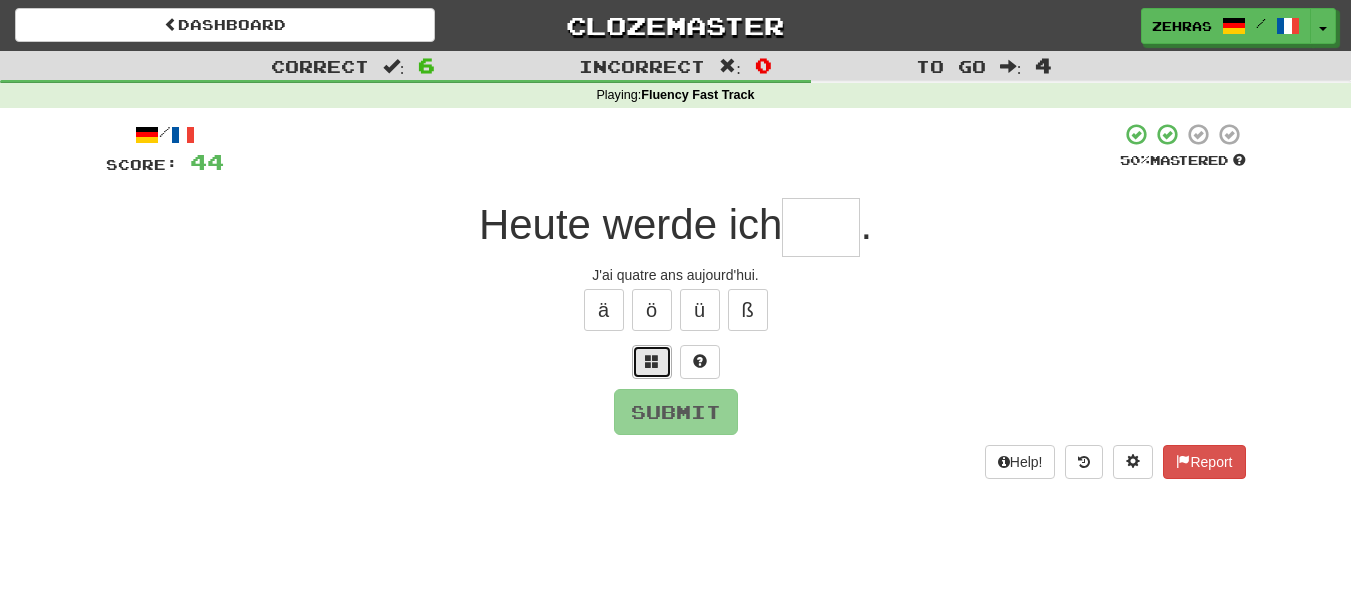 click at bounding box center [652, 361] 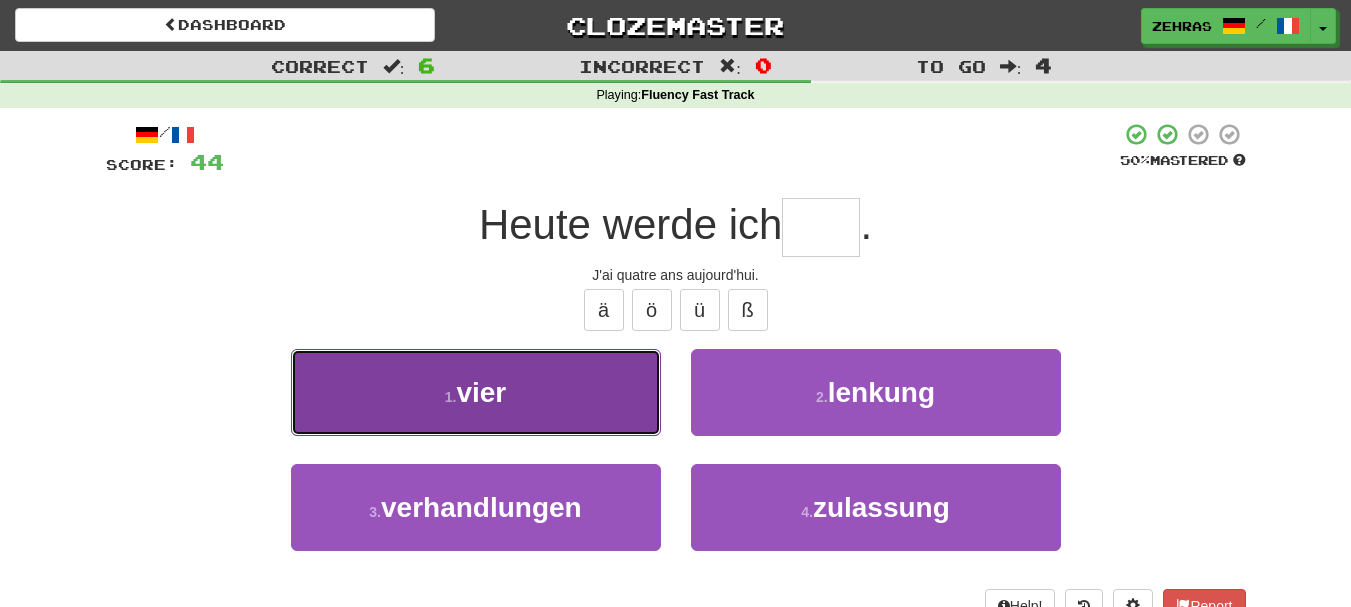 click on "1 .  vier" at bounding box center (476, 392) 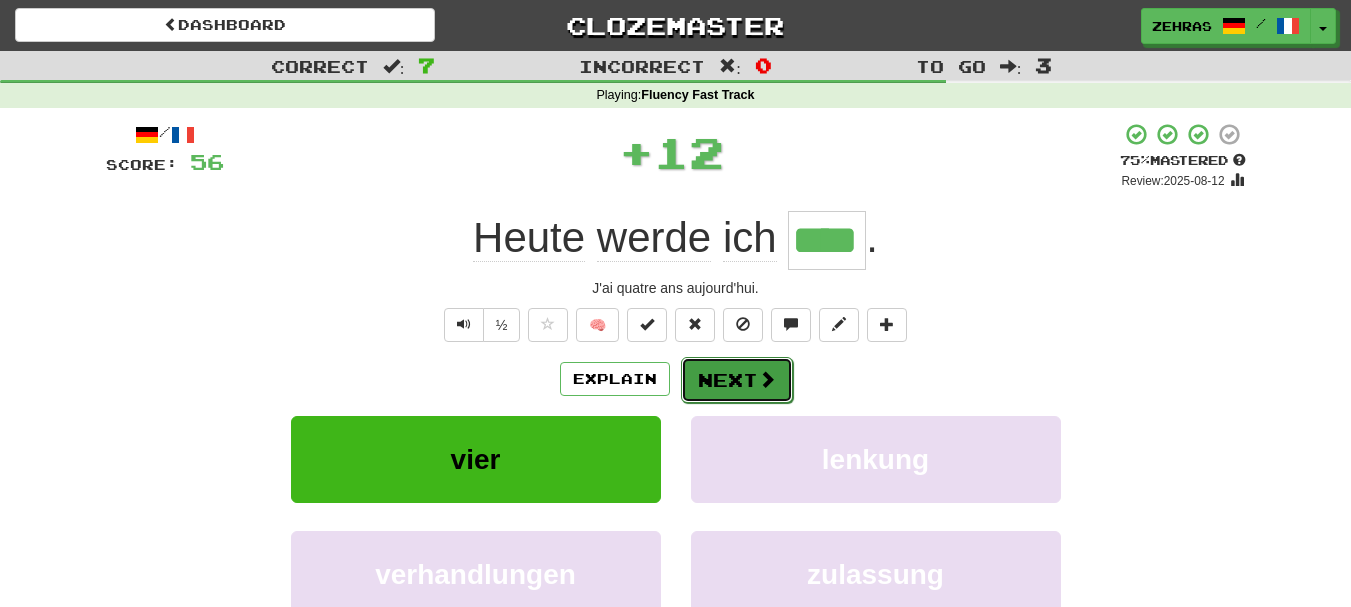 click on "Next" at bounding box center (737, 380) 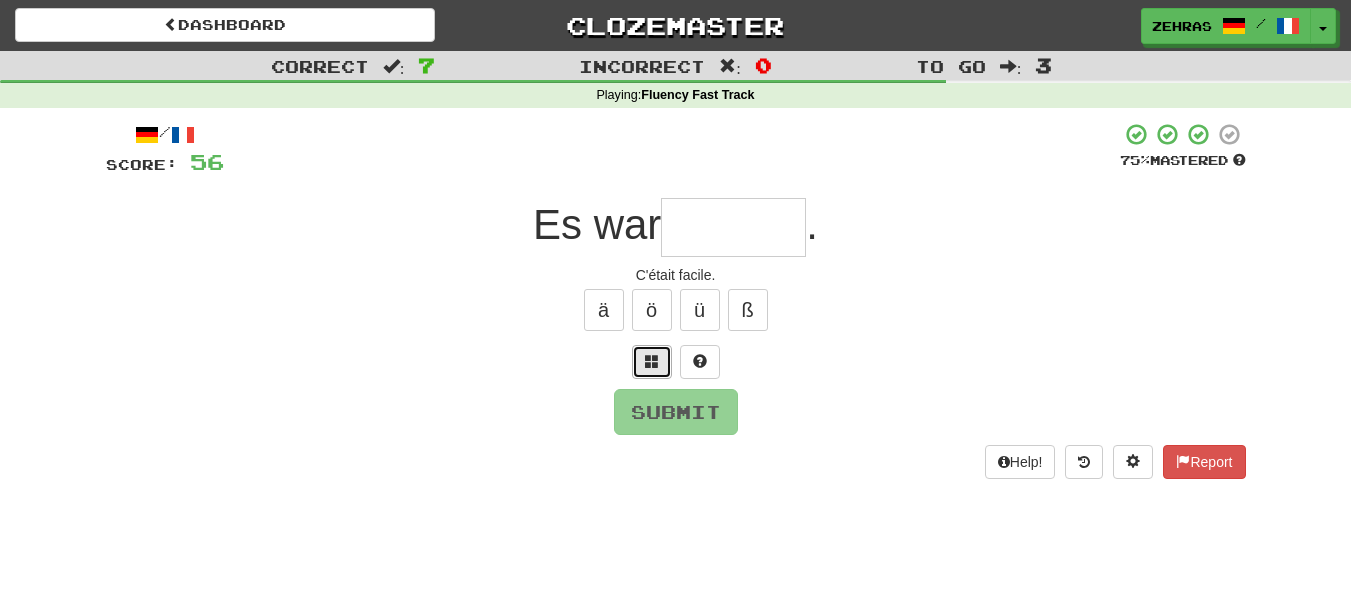 click at bounding box center (652, 362) 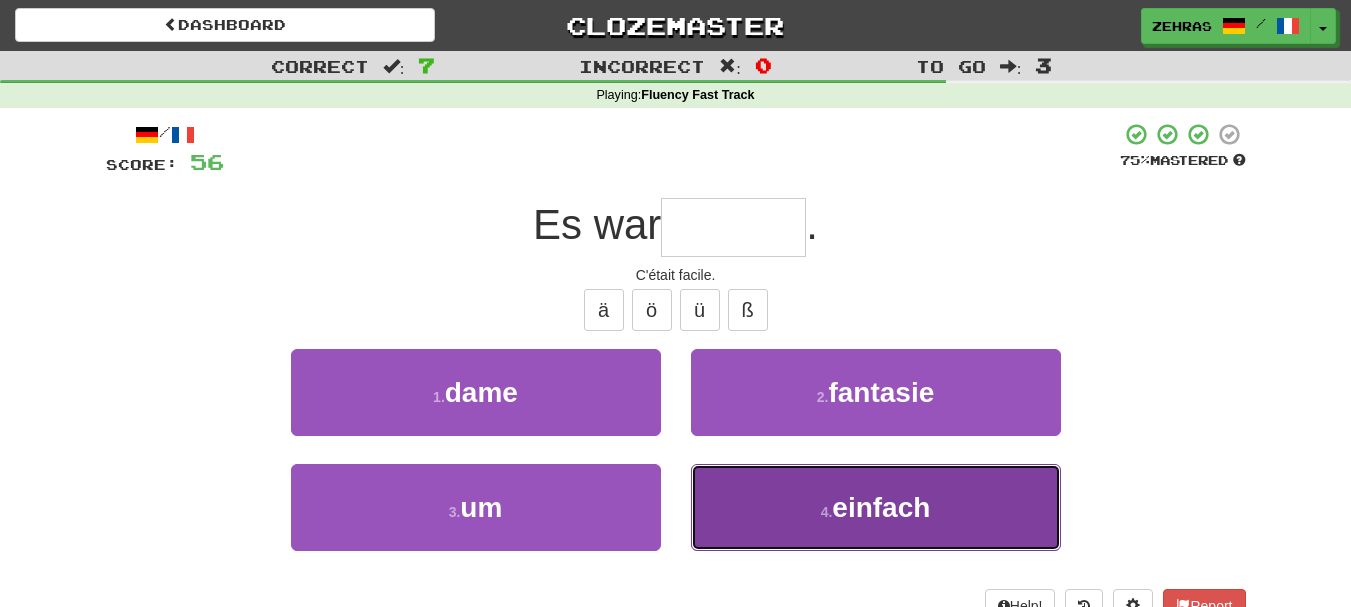 click on "4 .  einfach" at bounding box center (876, 507) 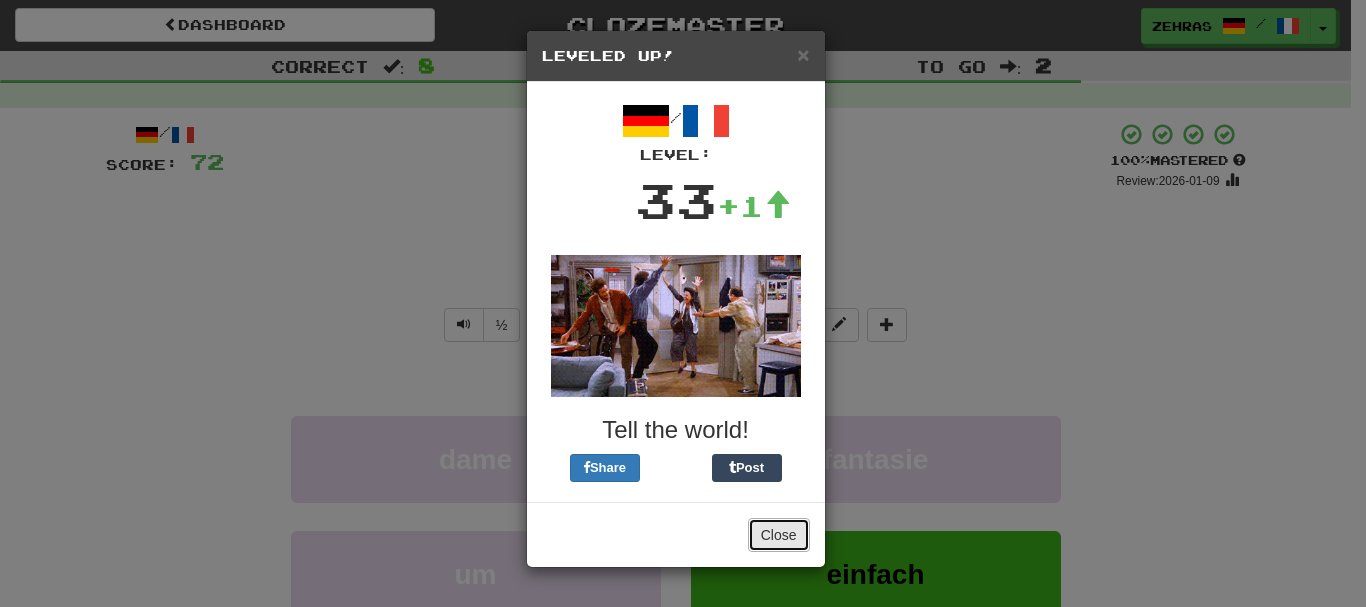 click on "Close" at bounding box center (779, 535) 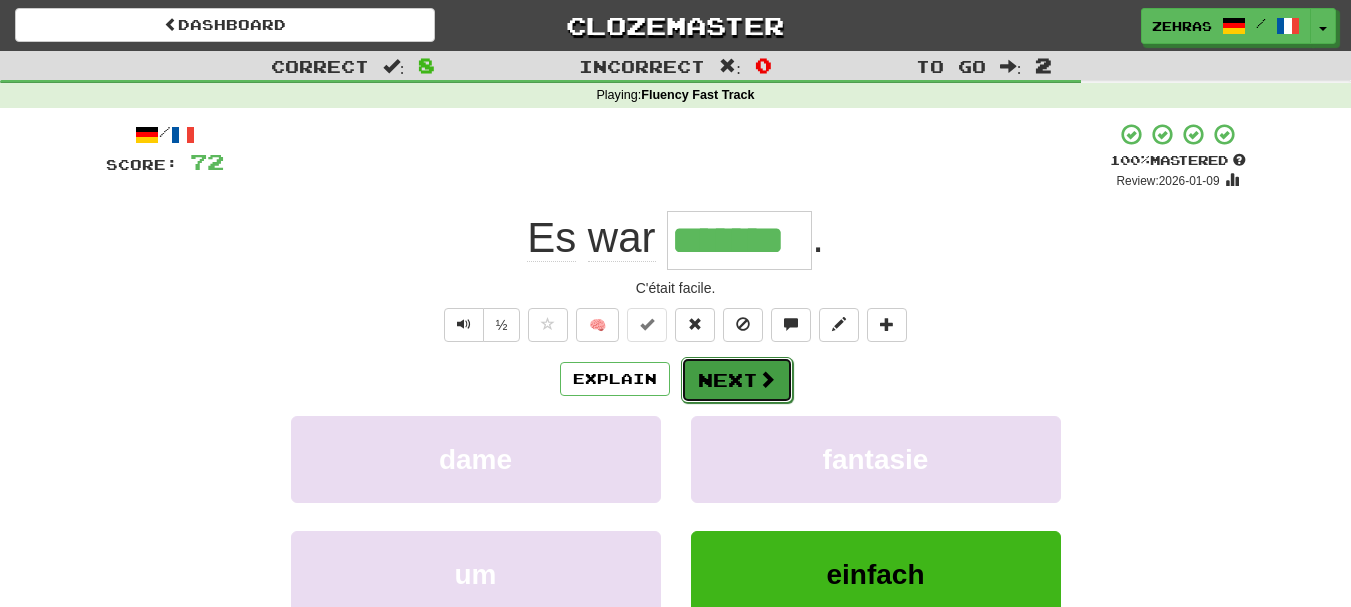 click on "Next" at bounding box center (737, 380) 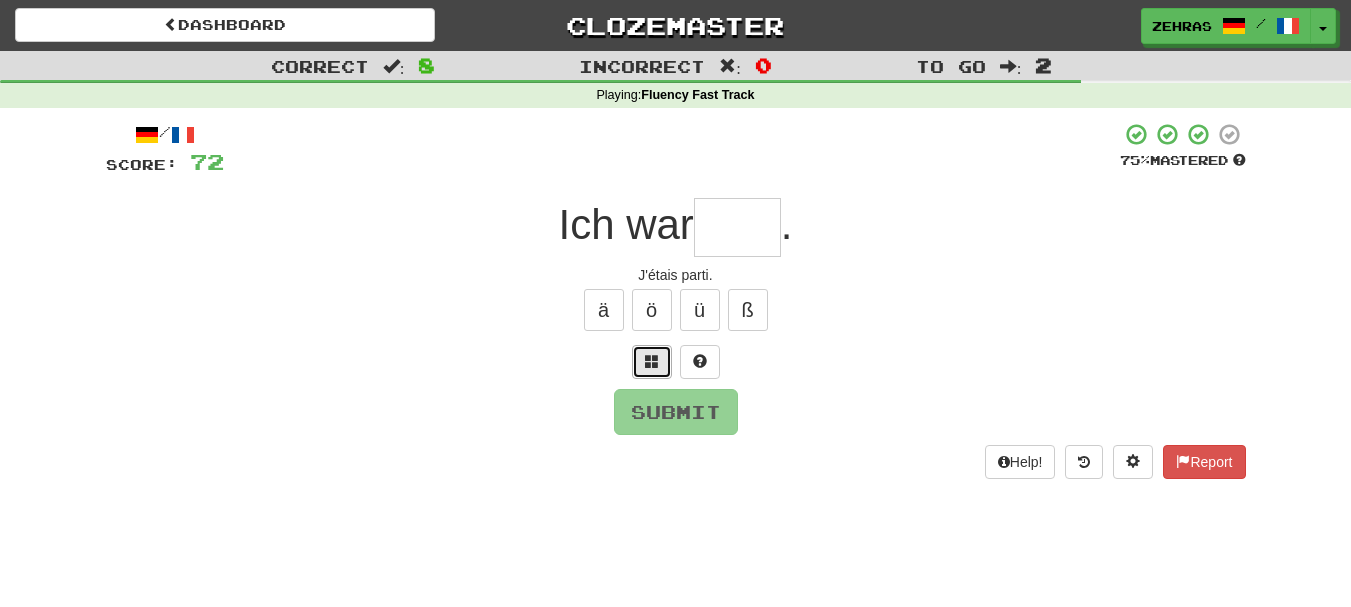 click at bounding box center [652, 362] 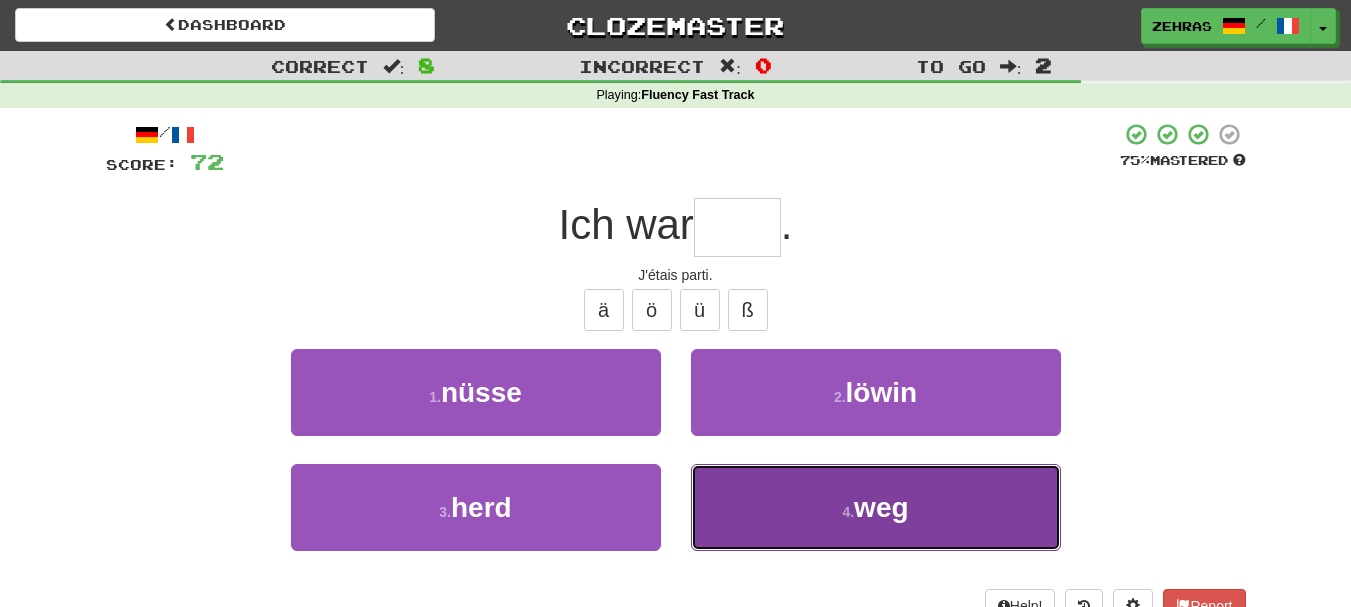 click on "4 .  weg" at bounding box center [876, 507] 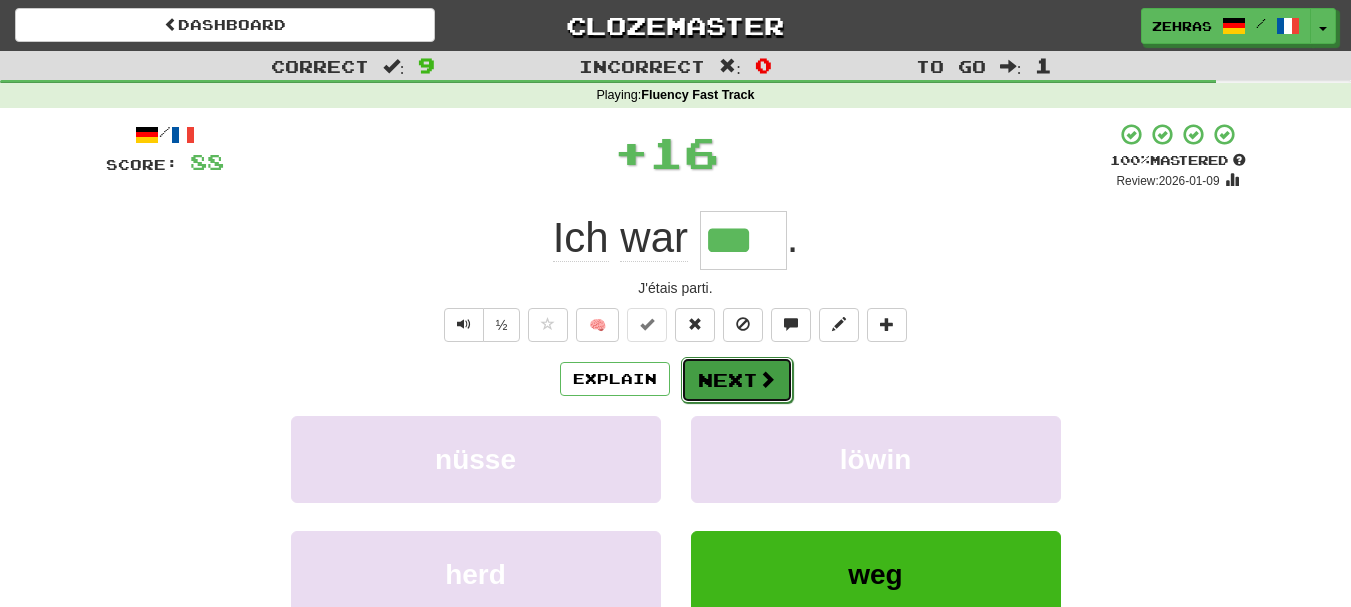 click on "Next" at bounding box center [737, 380] 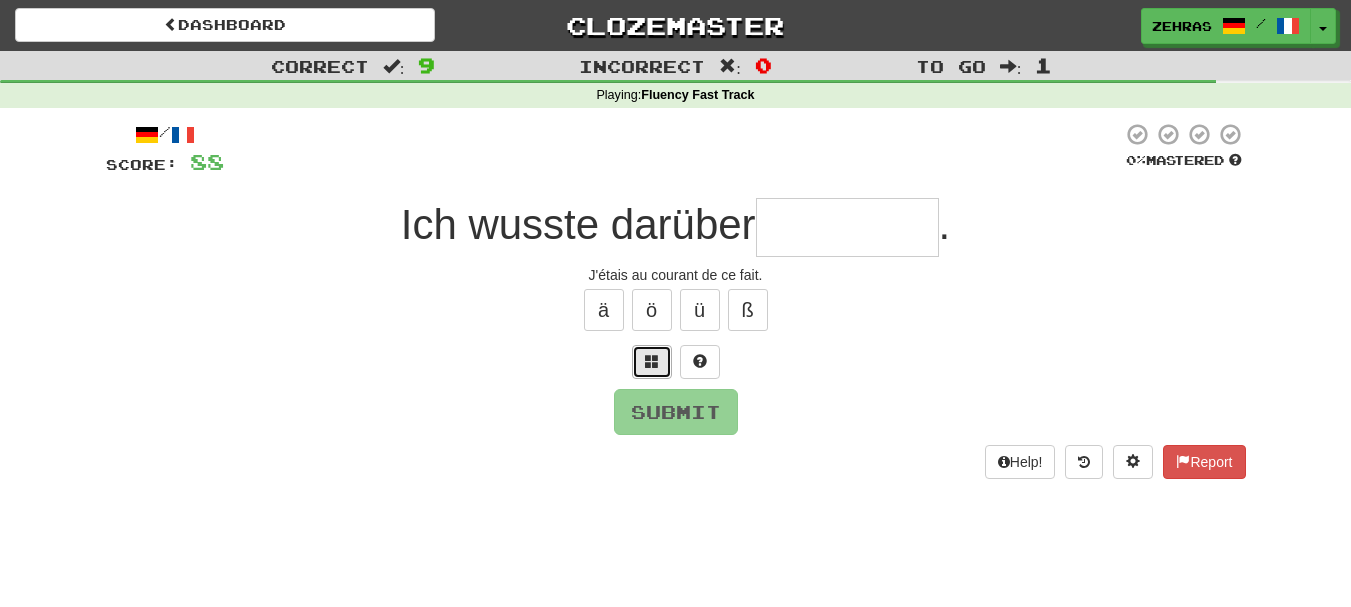 click at bounding box center (652, 362) 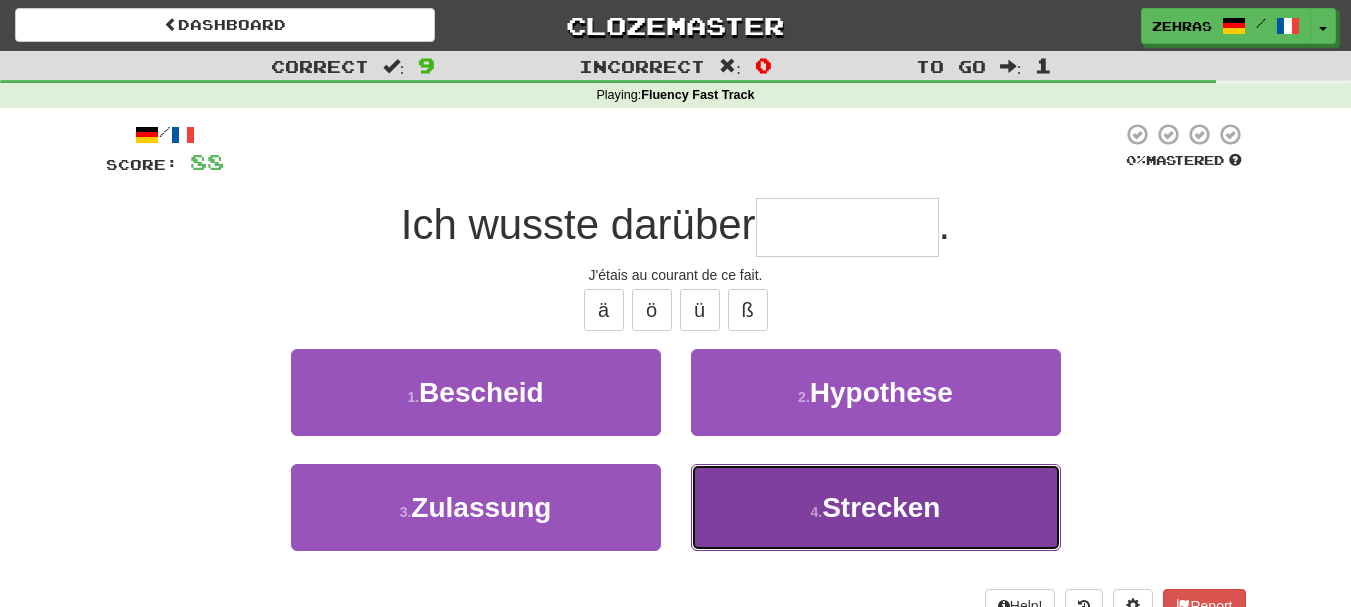 click on "4 .  Strecken" at bounding box center (876, 507) 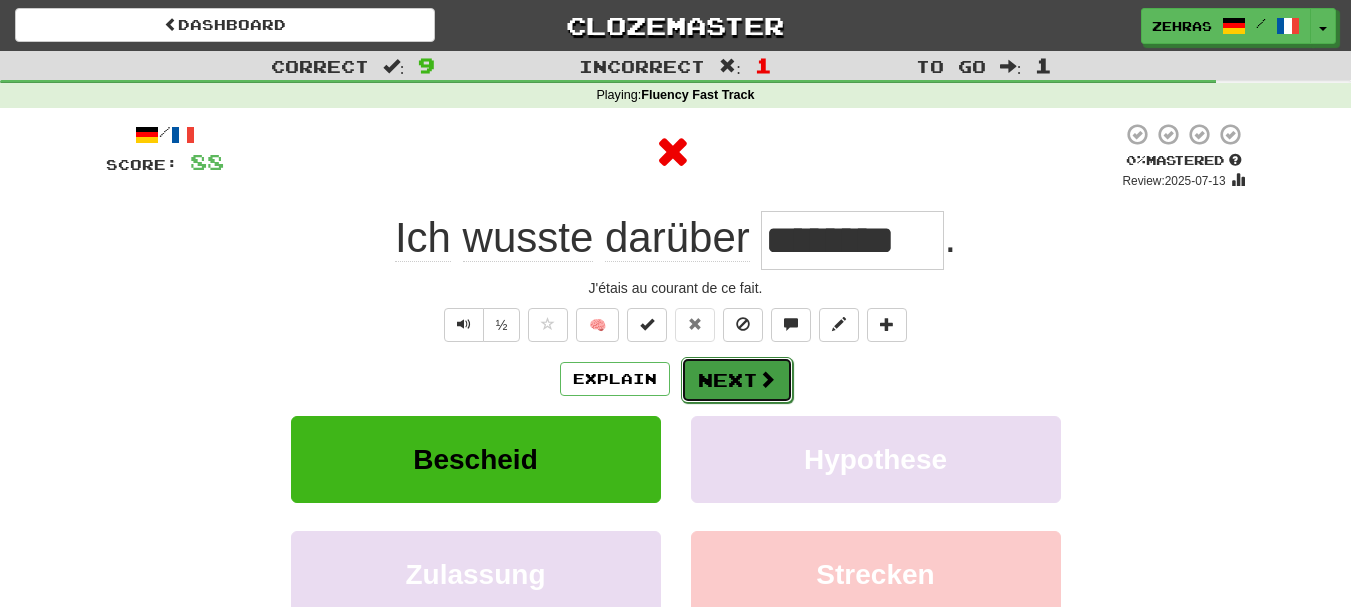 click on "Next" at bounding box center (737, 380) 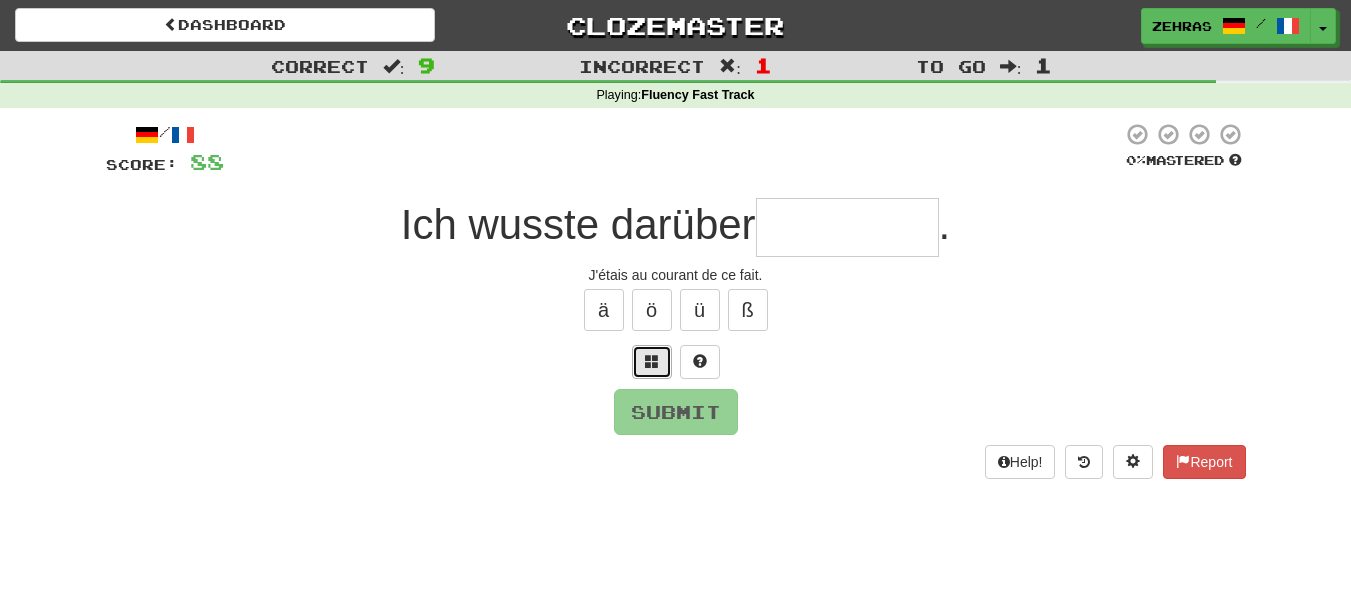 click at bounding box center [652, 361] 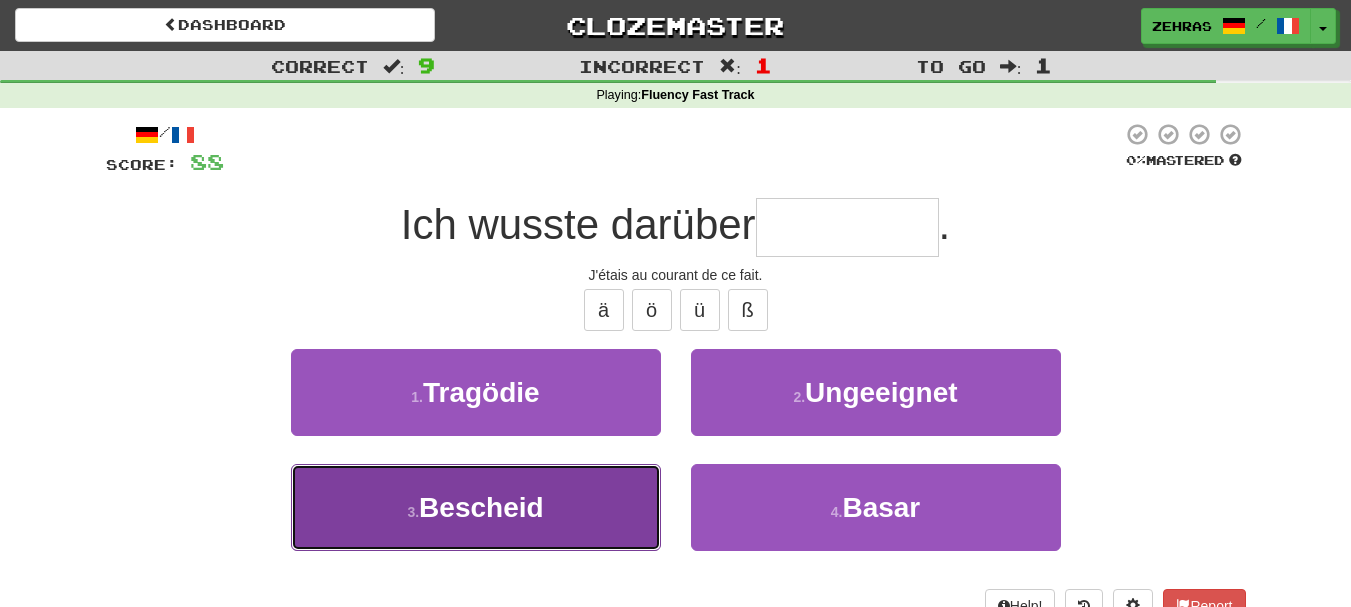 click on "3 .  Bescheid" at bounding box center [476, 507] 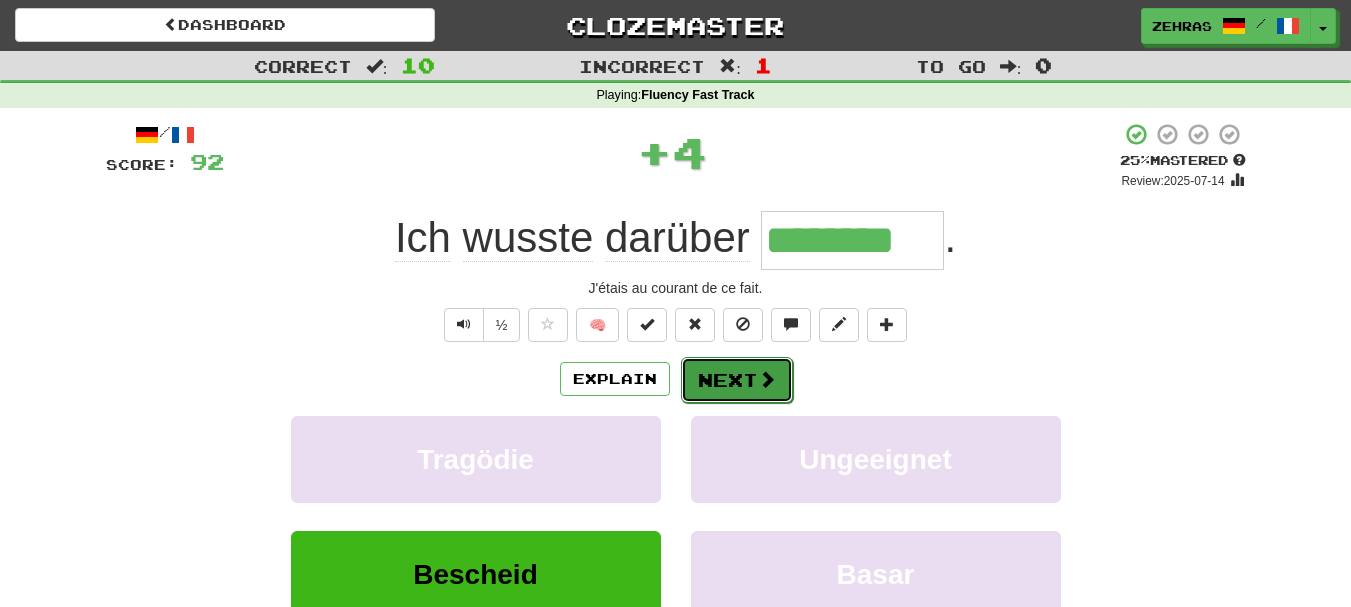 click on "Next" at bounding box center (737, 380) 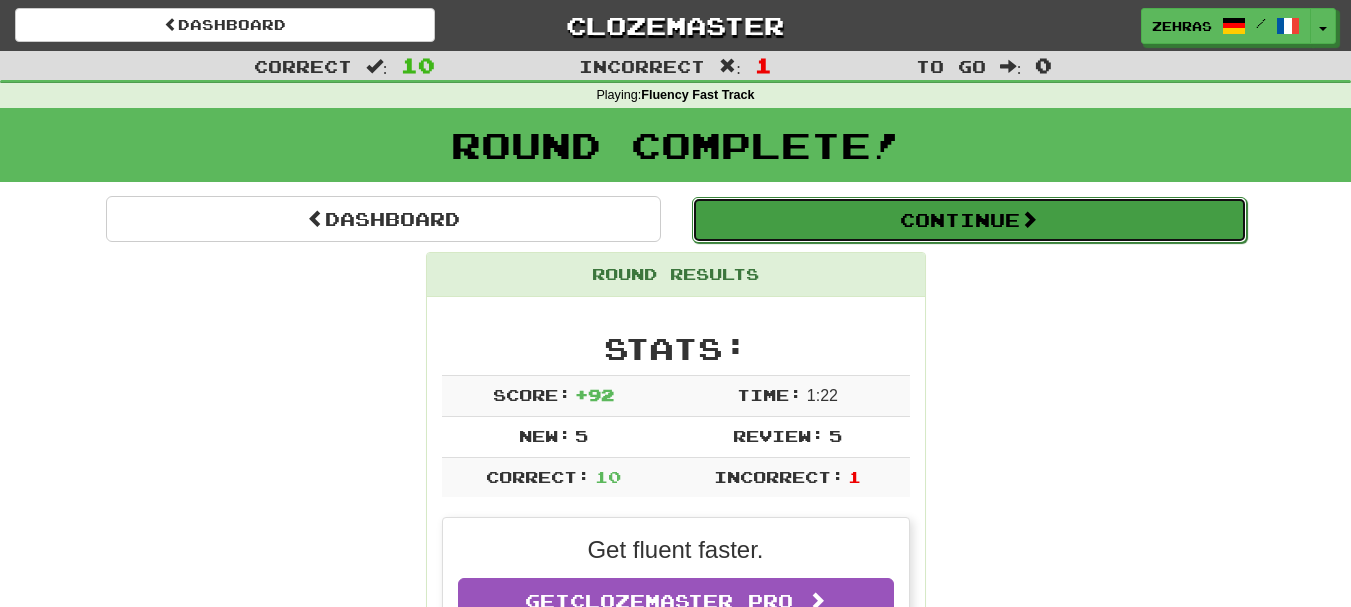 click on "Continue" at bounding box center [969, 220] 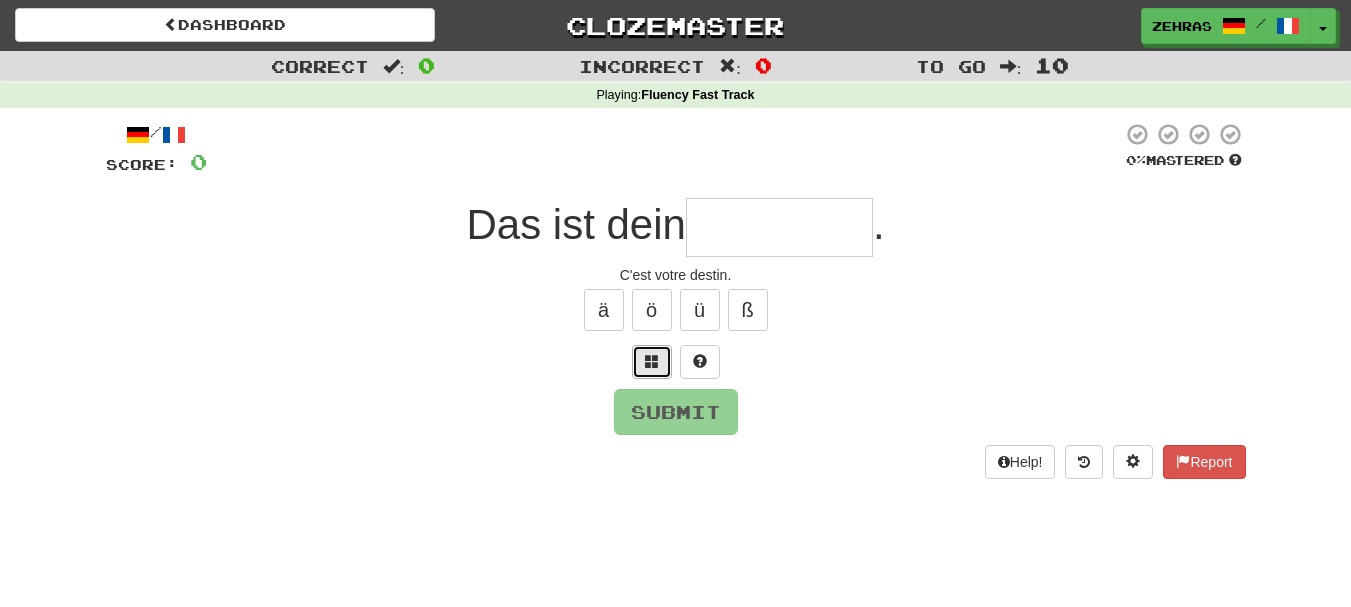 click at bounding box center [652, 362] 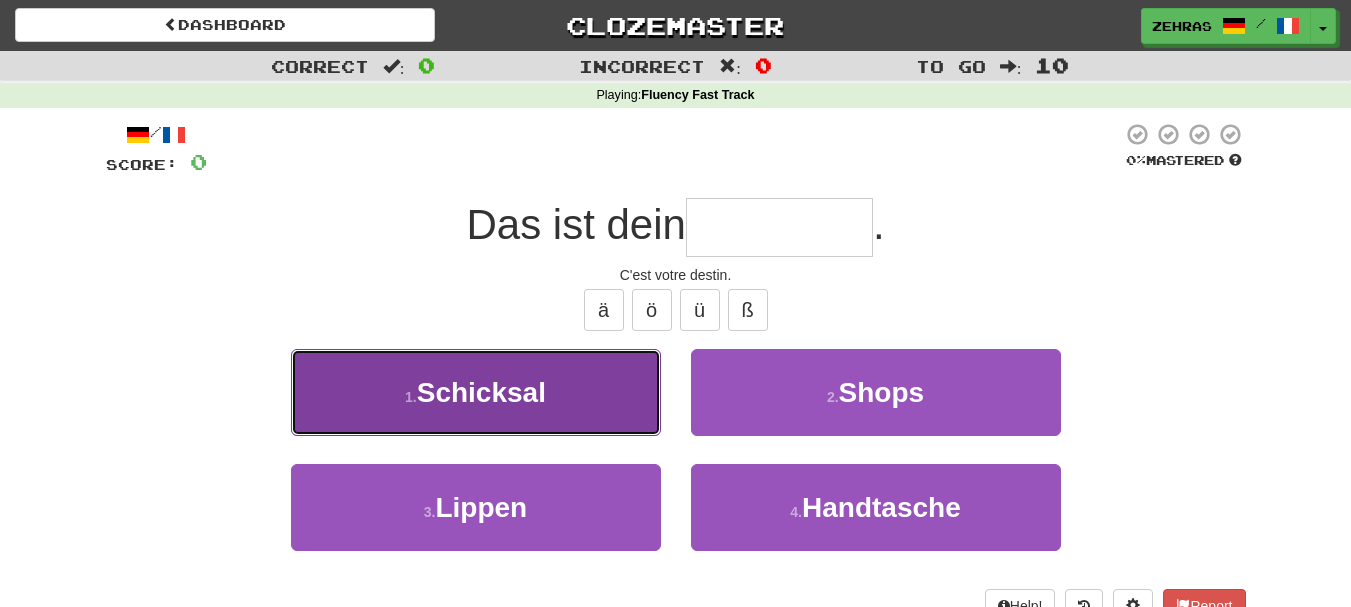 click on "1 .  Schicksal" at bounding box center (476, 392) 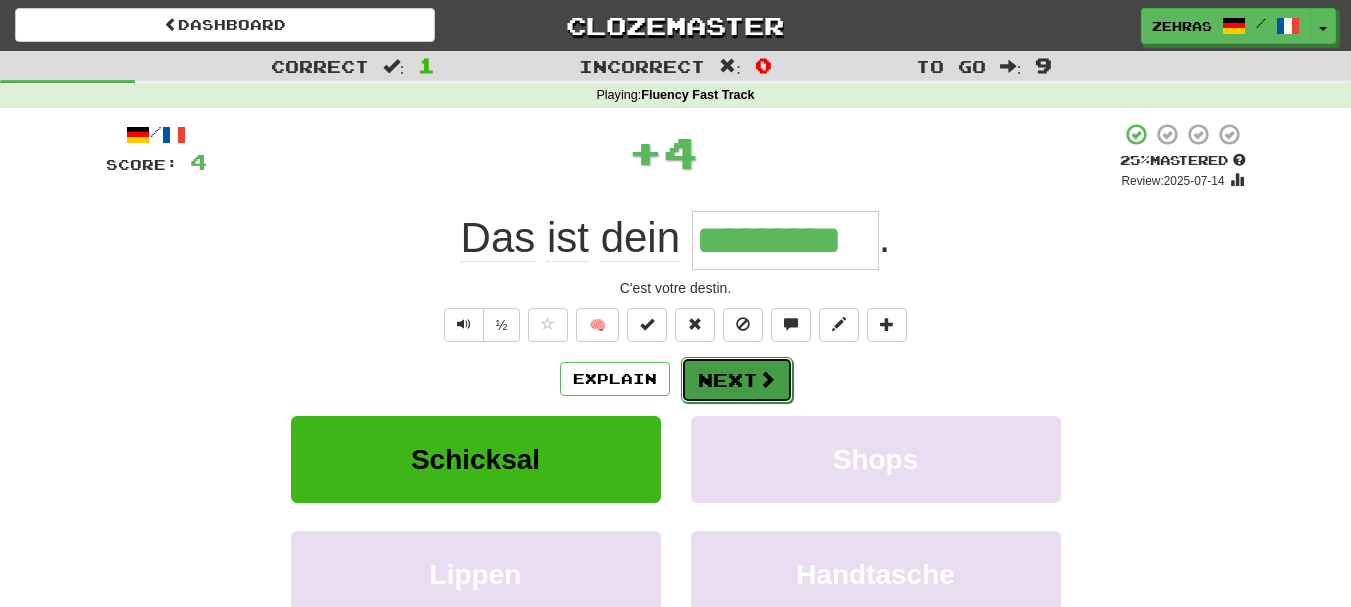 click on "Next" at bounding box center [737, 380] 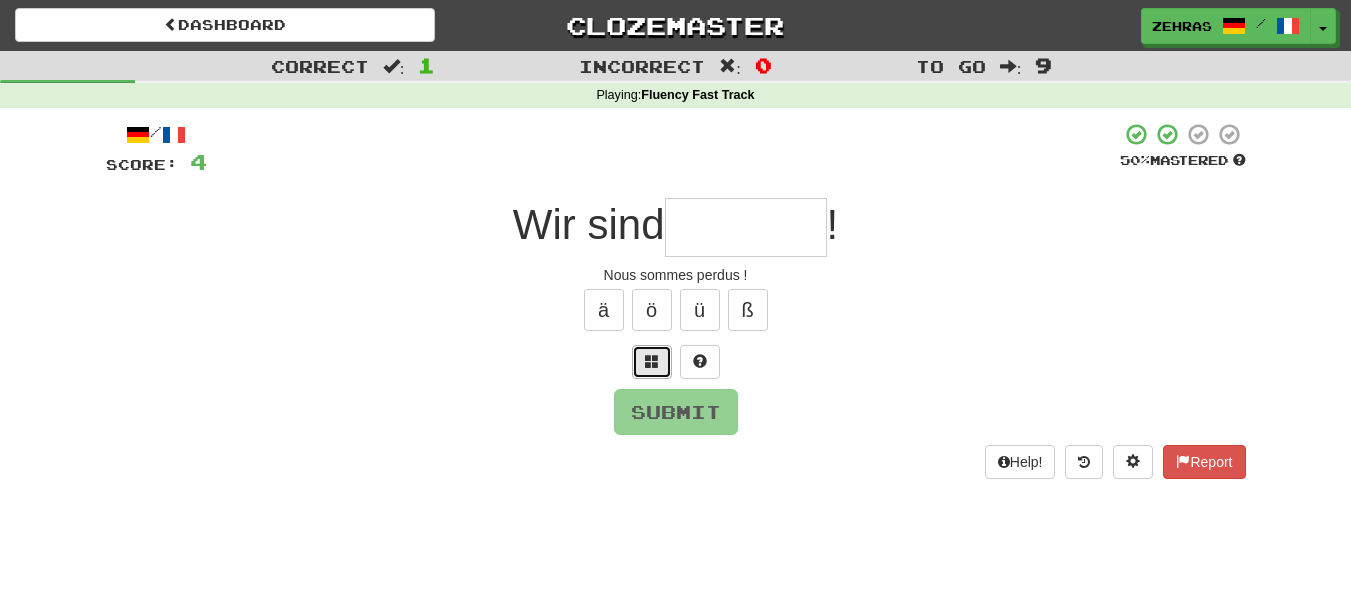 click at bounding box center [652, 361] 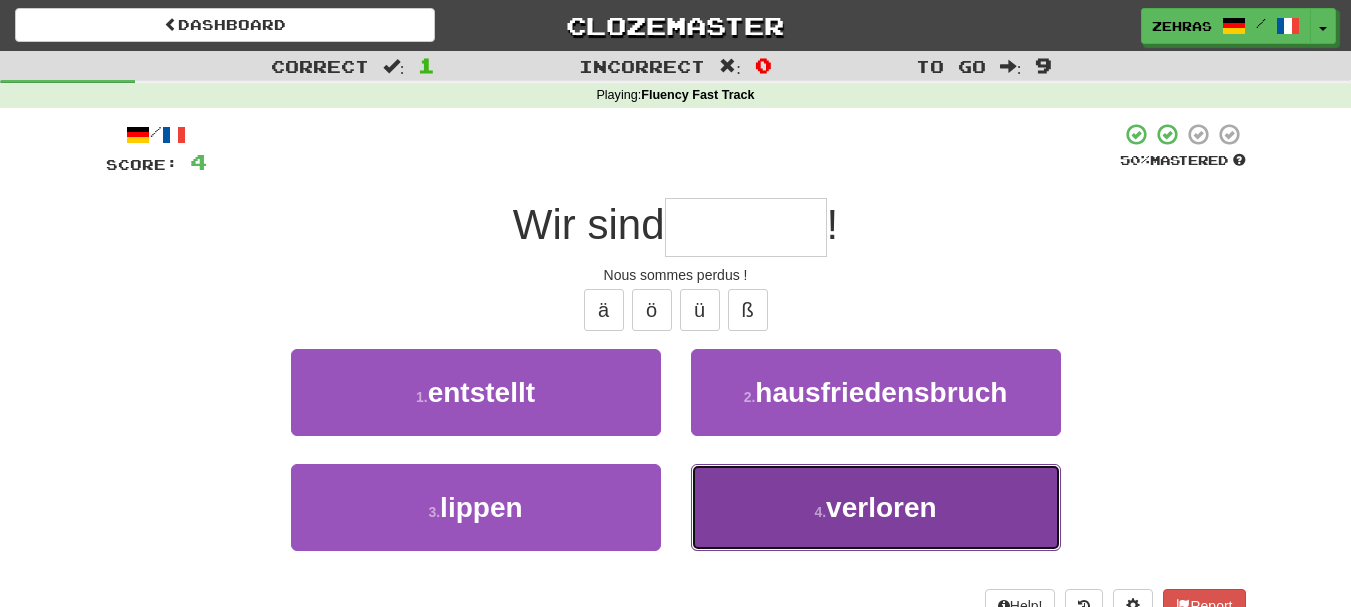 click on "4 .  verloren" at bounding box center [876, 507] 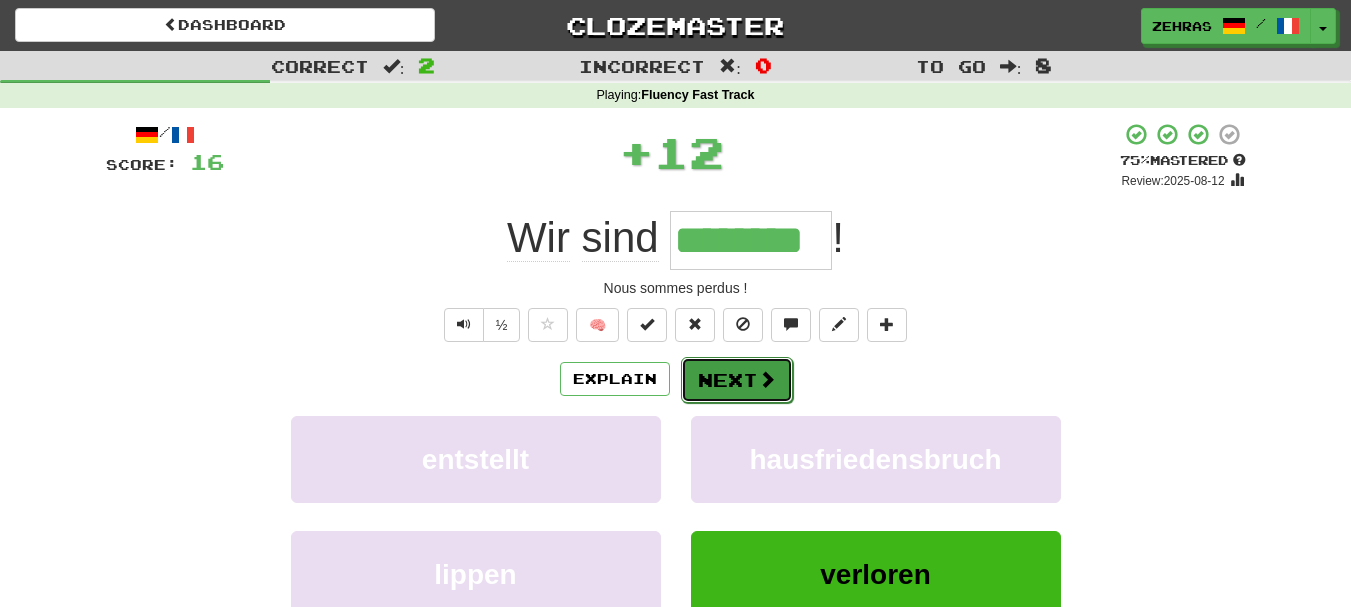 click on "Next" at bounding box center (737, 380) 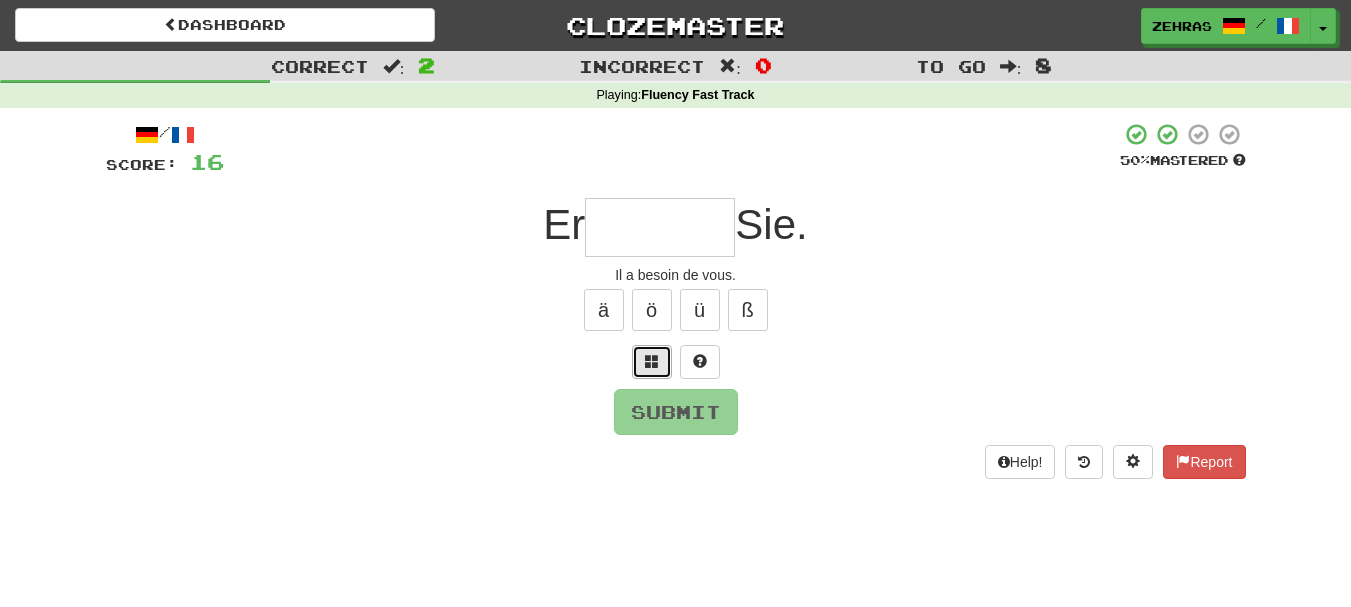 click at bounding box center [652, 362] 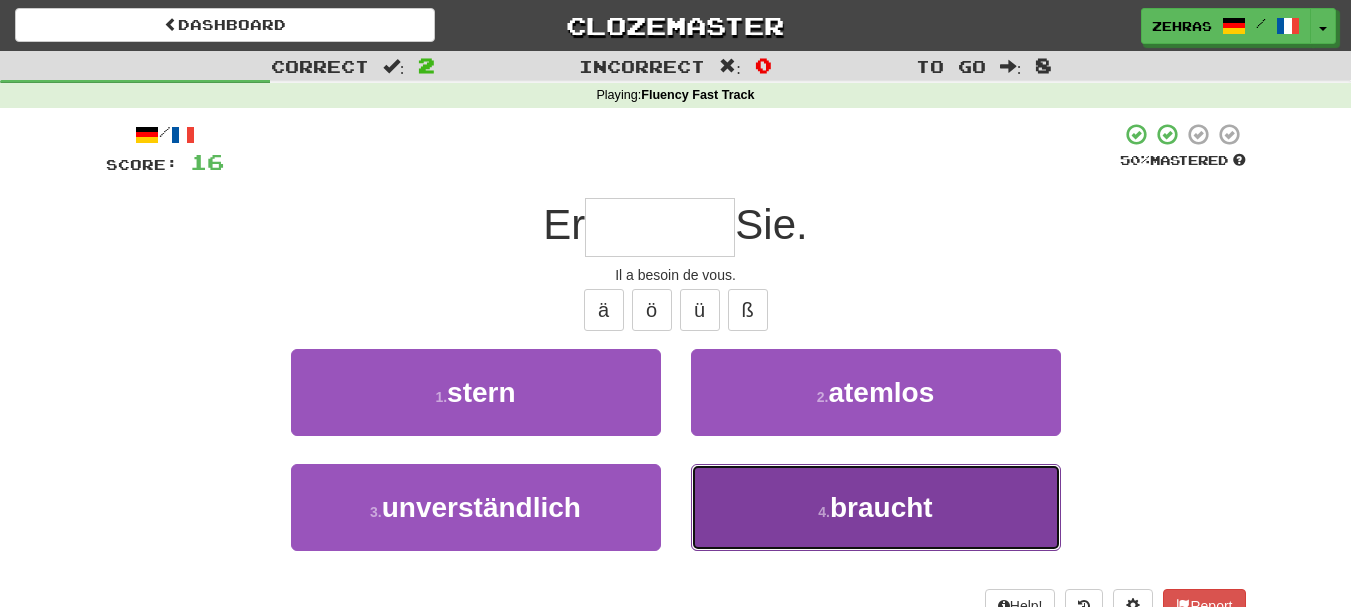 click on "4 .  braucht" at bounding box center (876, 507) 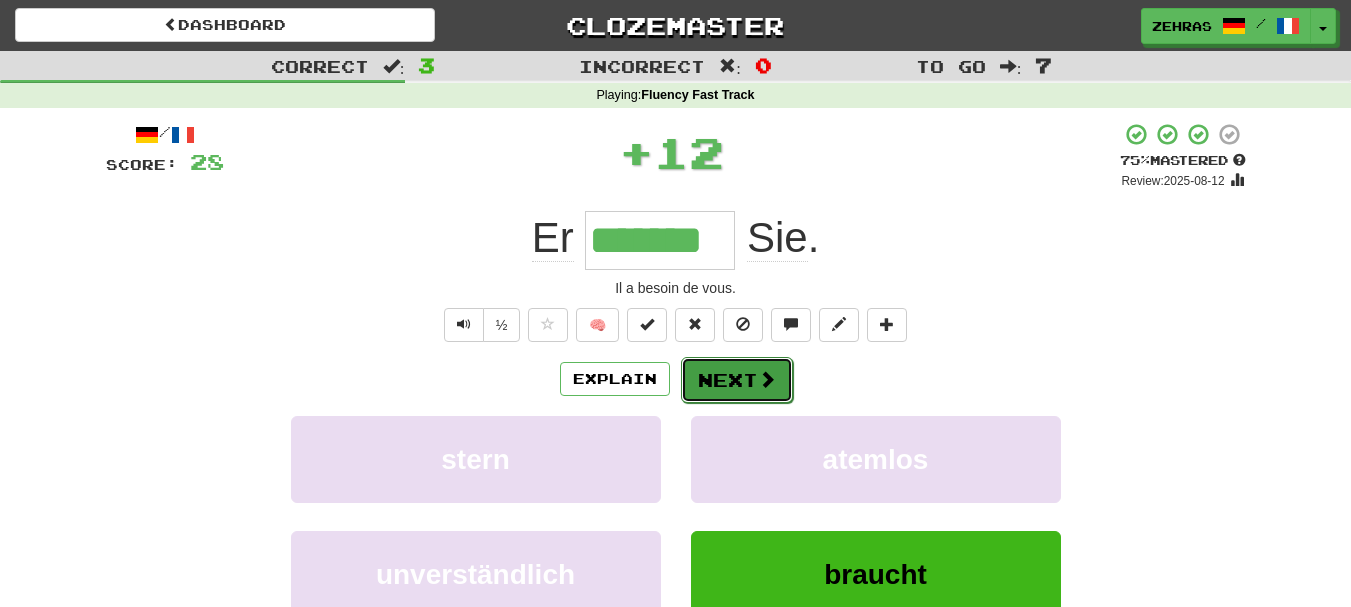 click on "Next" at bounding box center (737, 380) 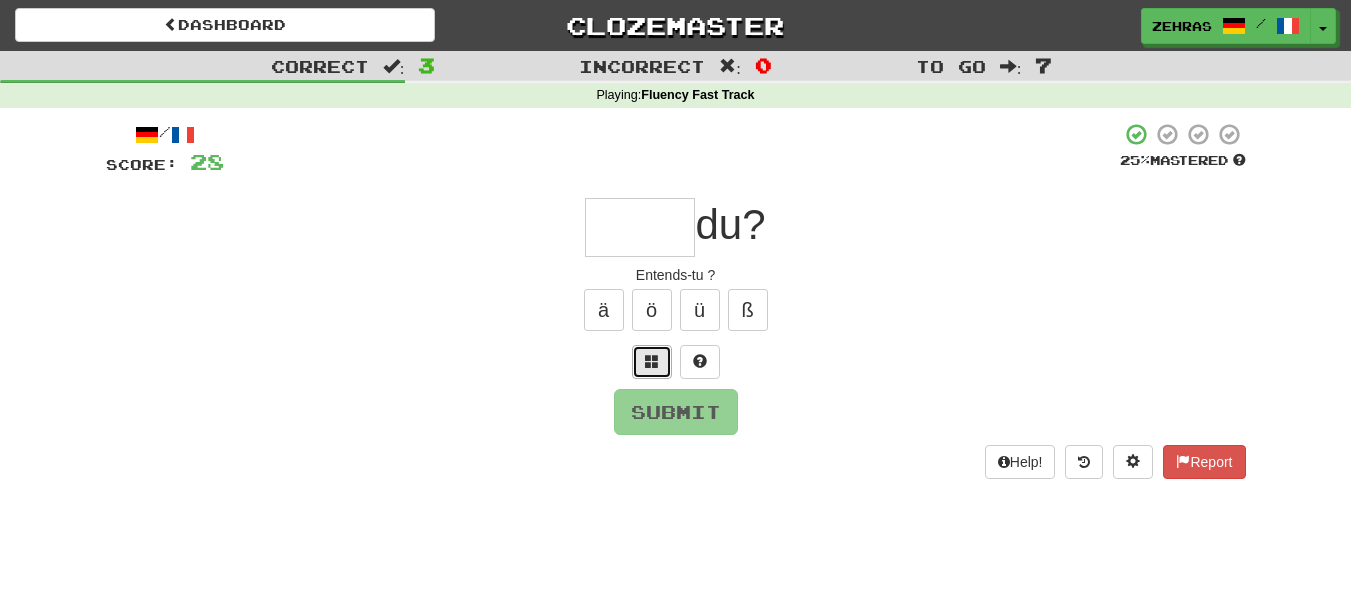 click at bounding box center [652, 362] 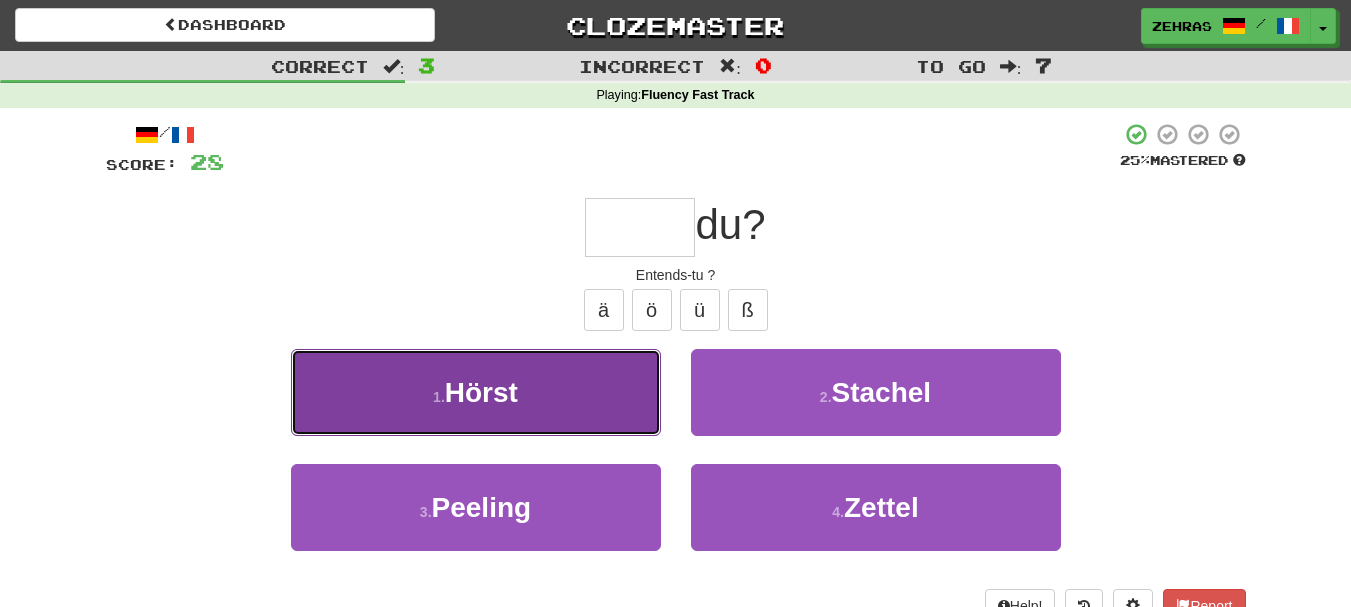 click on "1 .  Hörst" at bounding box center (476, 392) 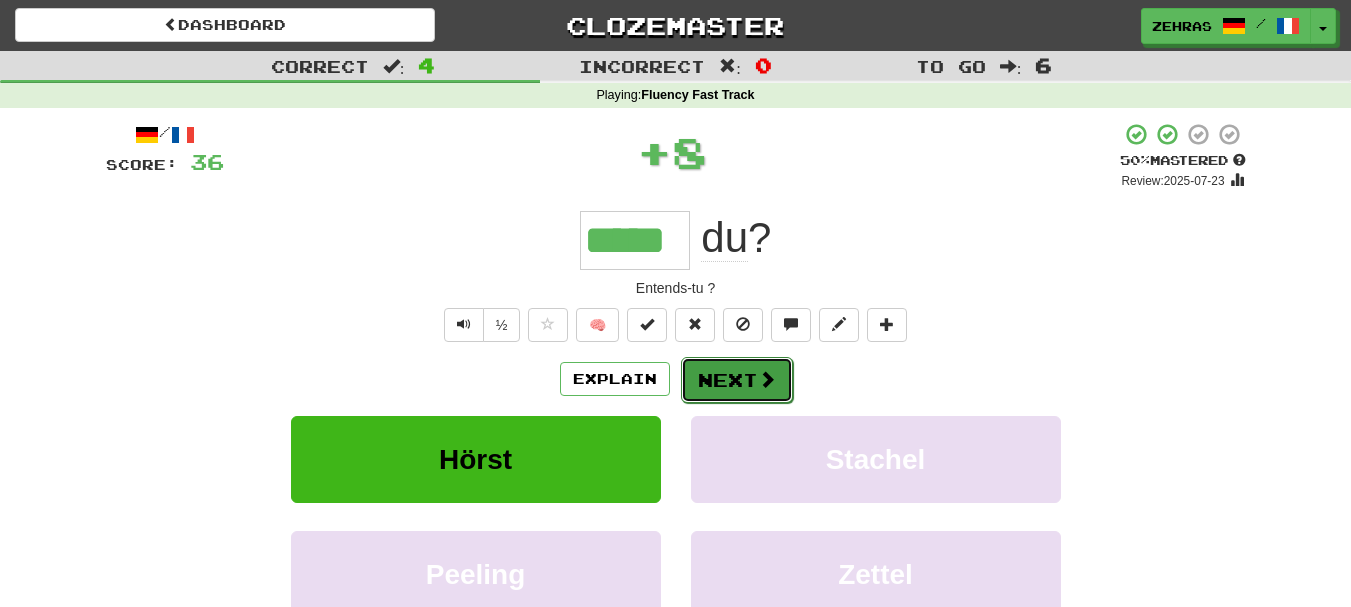 click on "Next" at bounding box center [737, 380] 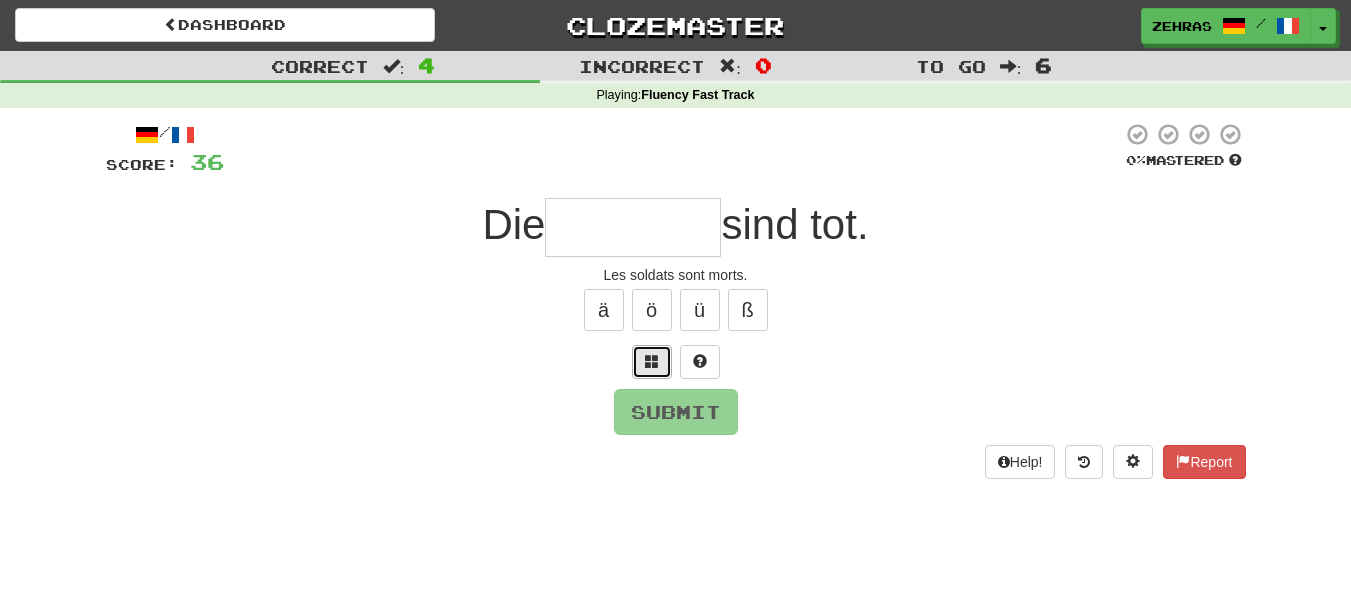 click at bounding box center [652, 361] 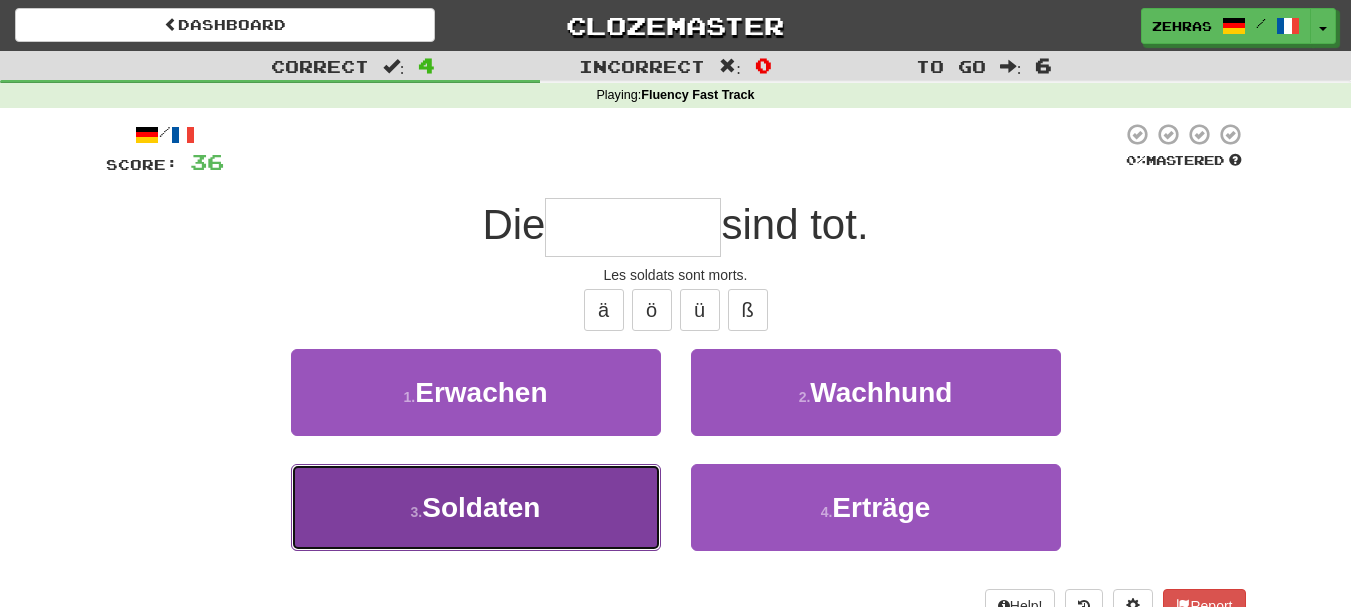 click on "3 .  Soldaten" at bounding box center [476, 507] 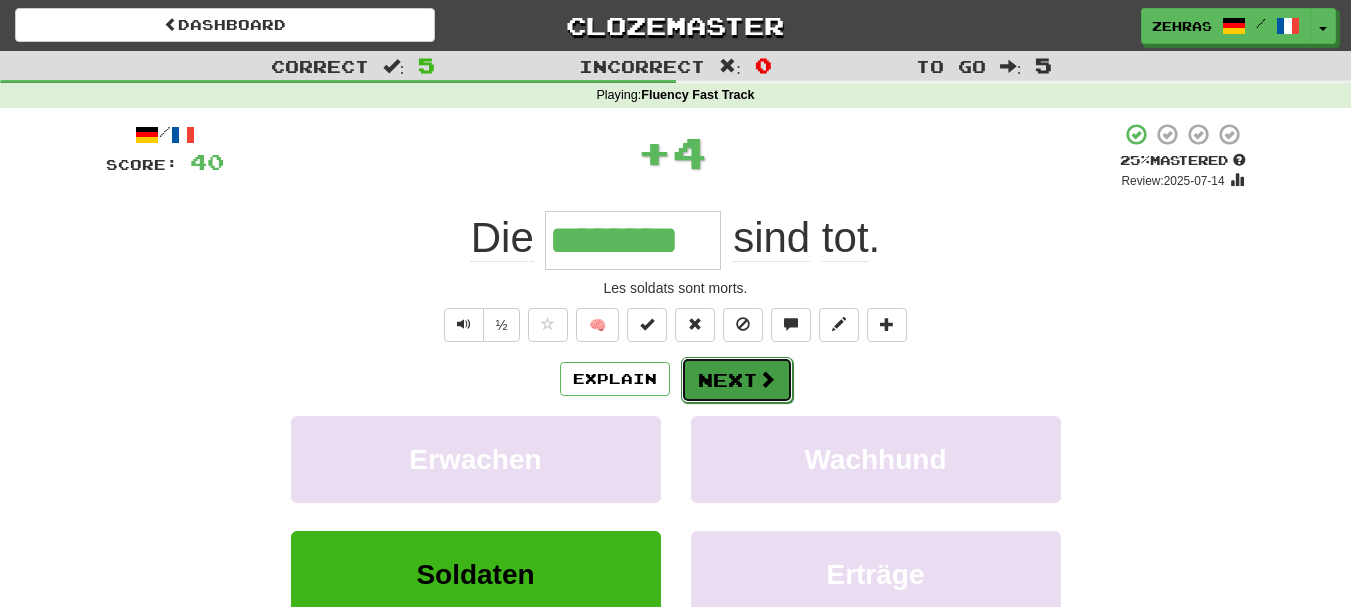 click on "Next" at bounding box center [737, 380] 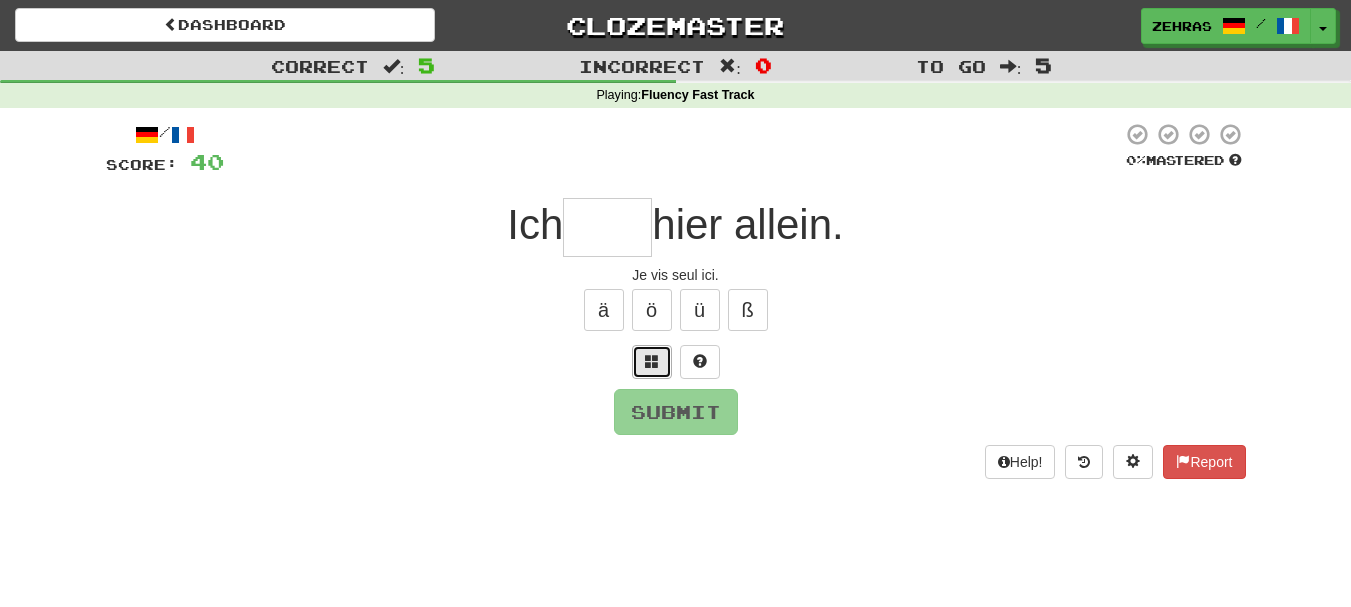 click at bounding box center (652, 361) 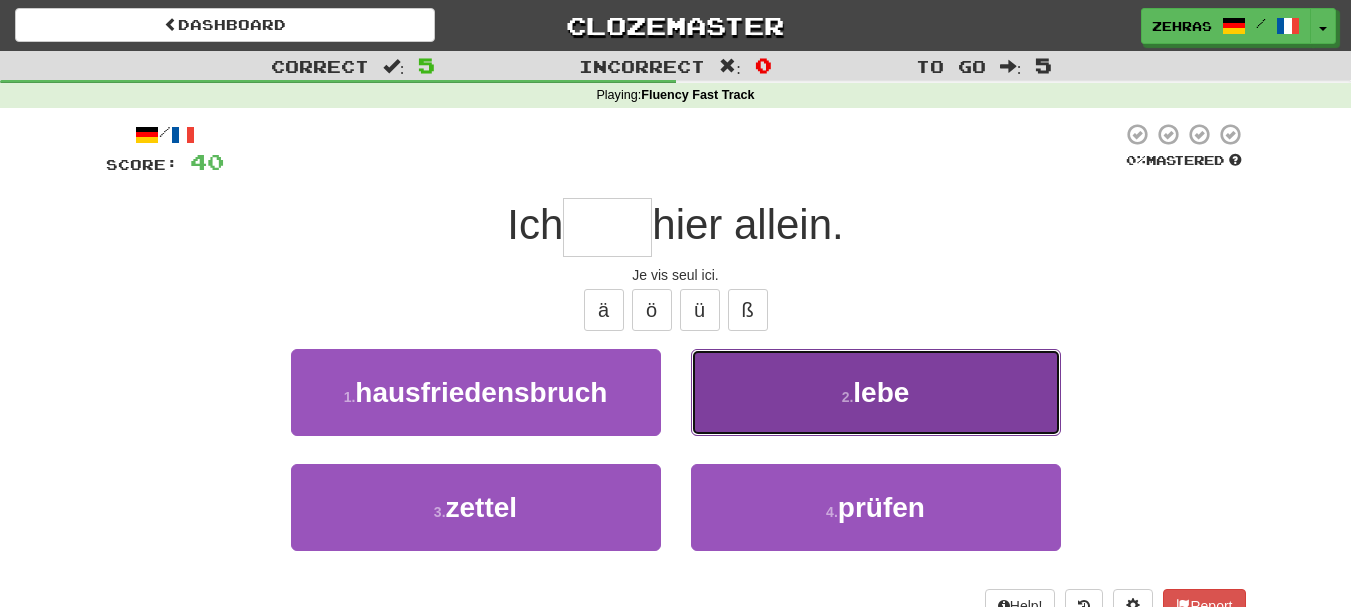 click on "2 .  lebe" at bounding box center (876, 392) 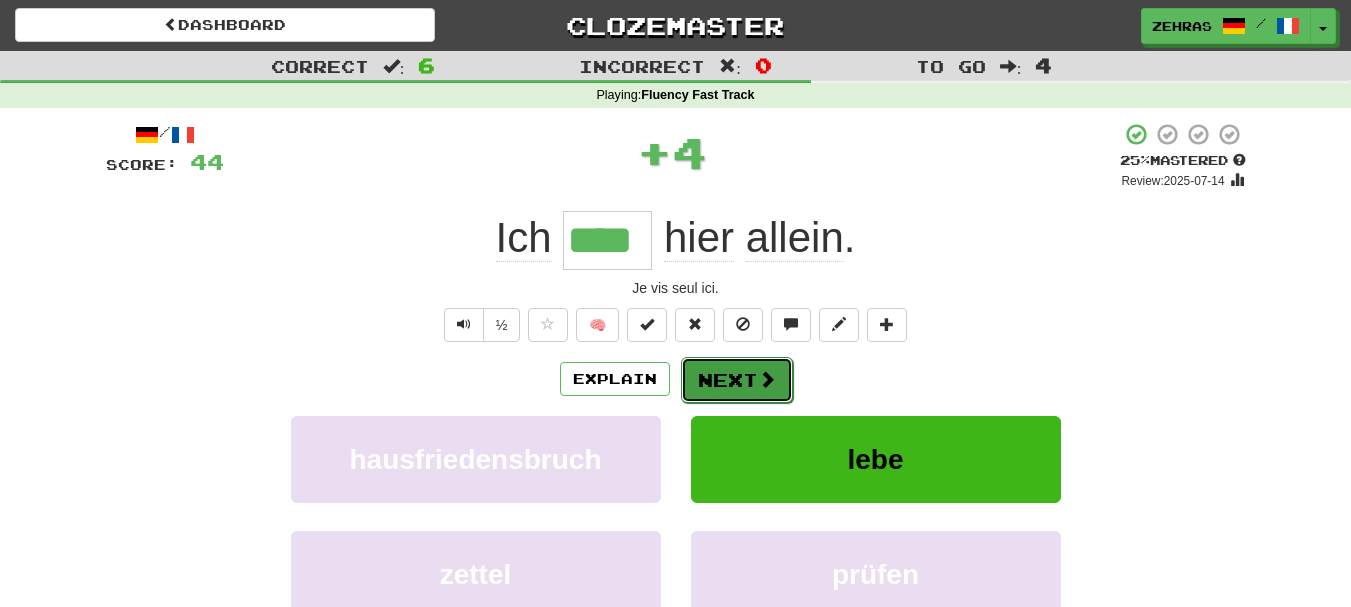 click on "Next" at bounding box center (737, 380) 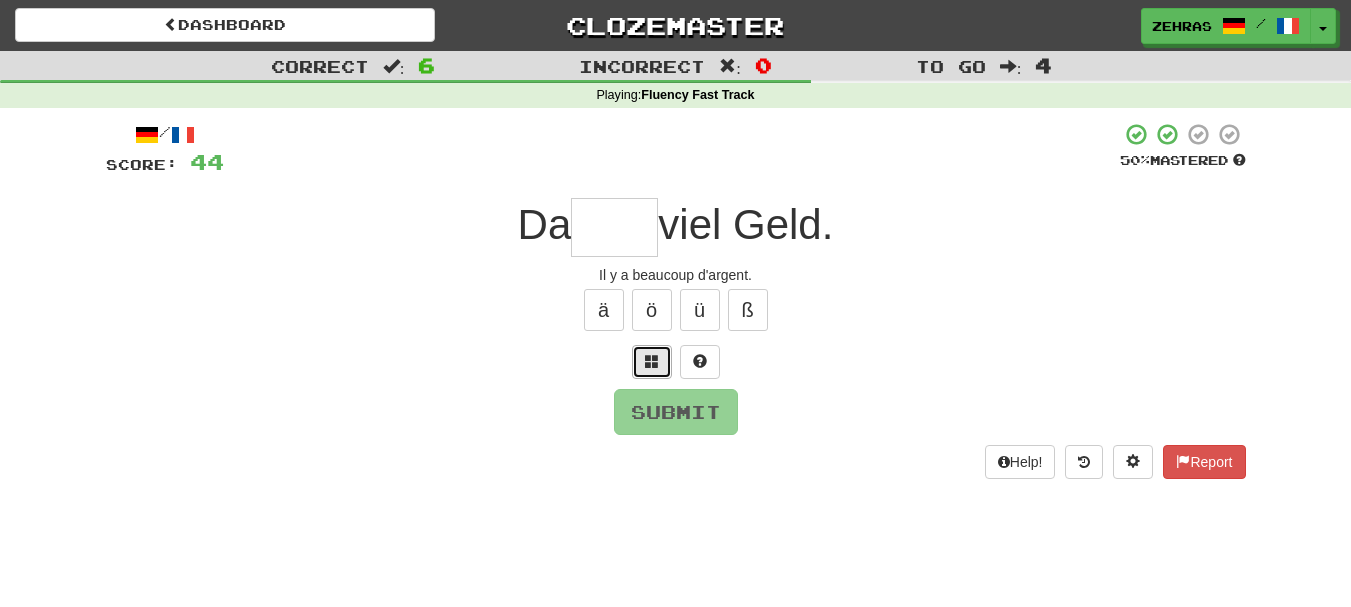 click at bounding box center (652, 361) 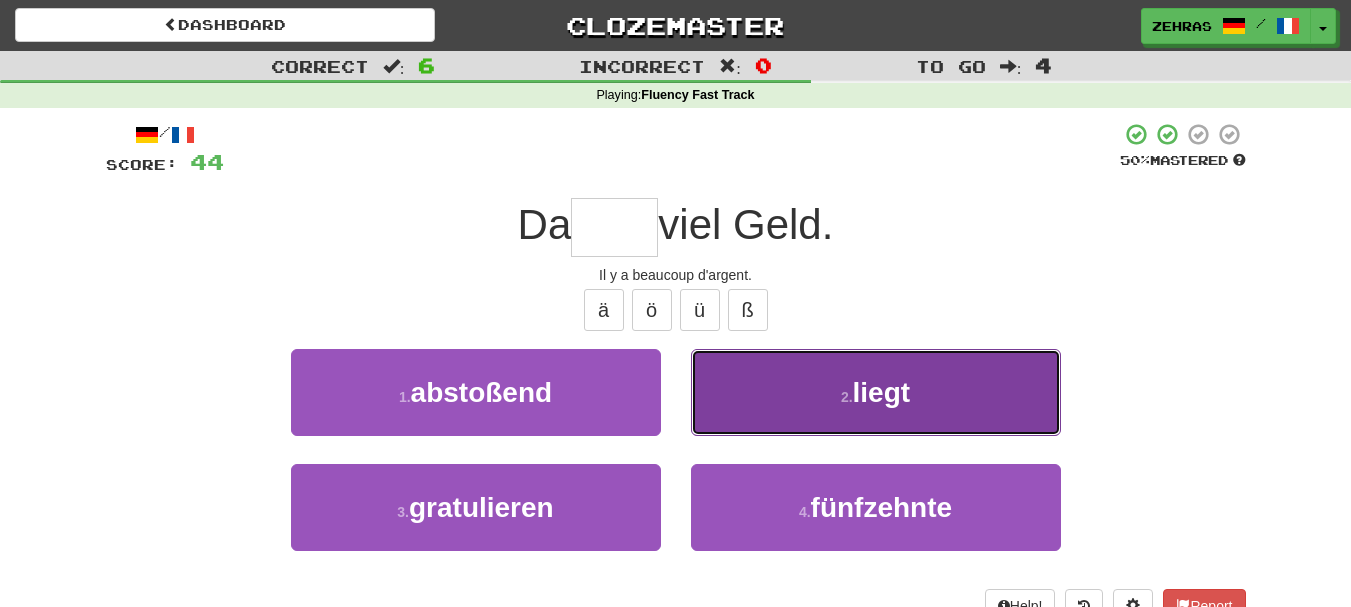 click on "2 .  liegt" at bounding box center [876, 392] 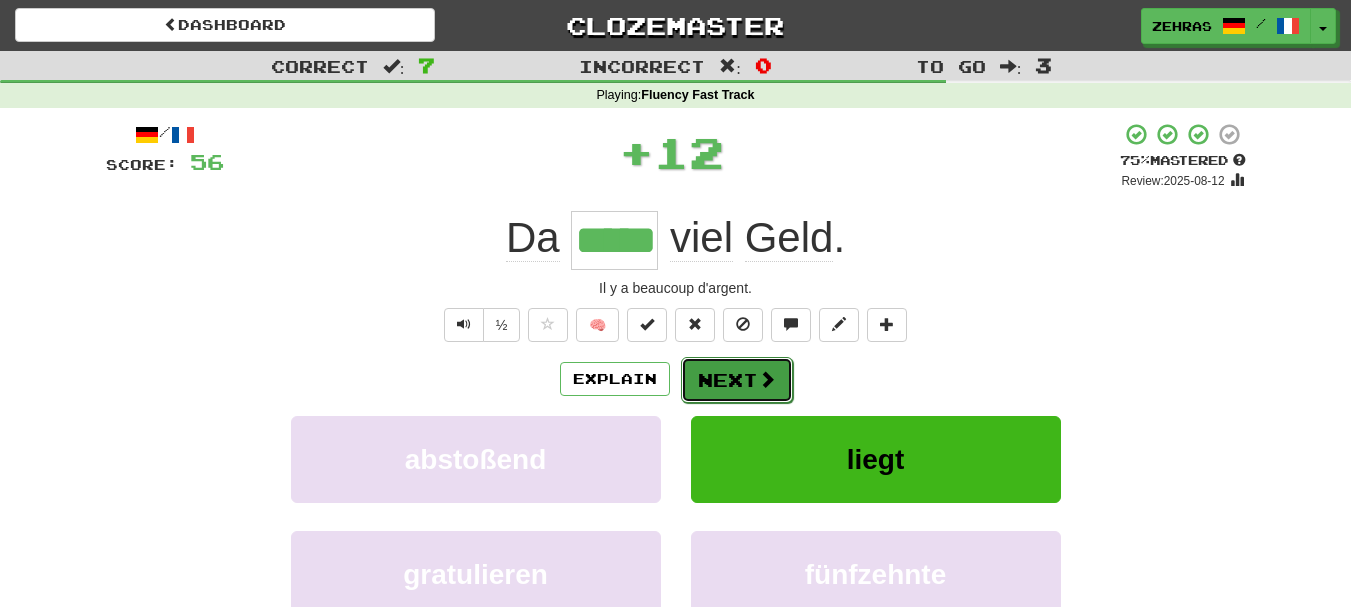 click on "Next" at bounding box center (737, 380) 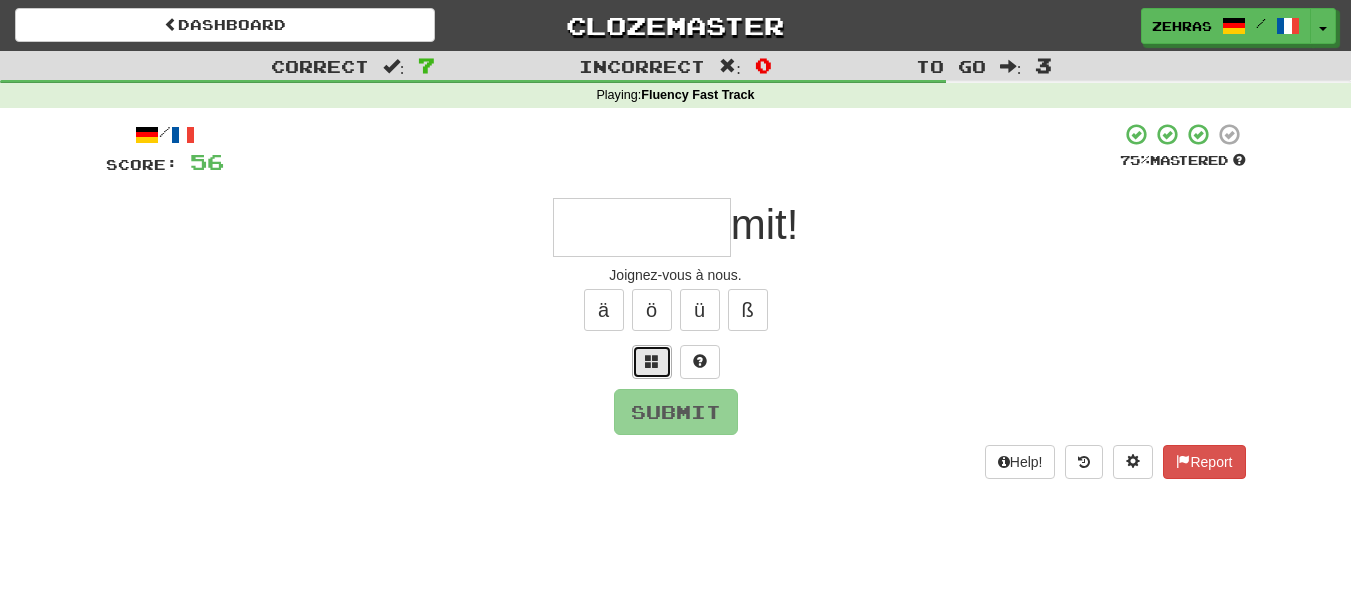 click at bounding box center (652, 361) 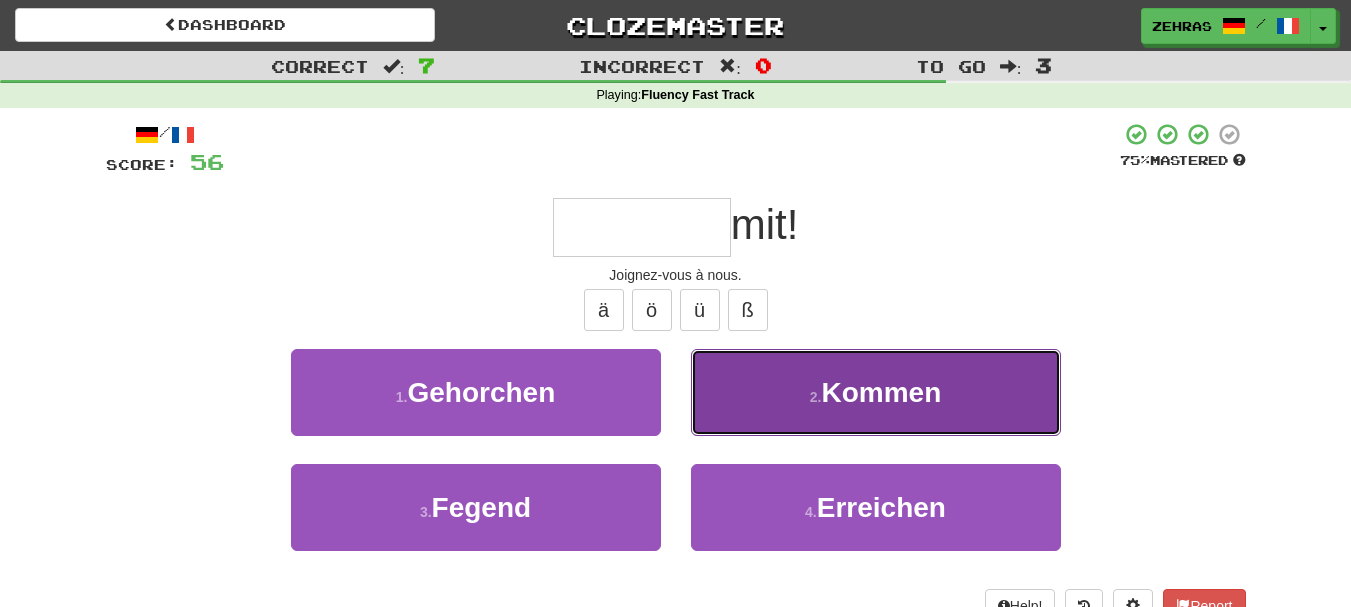 click on "Kommen" at bounding box center (881, 392) 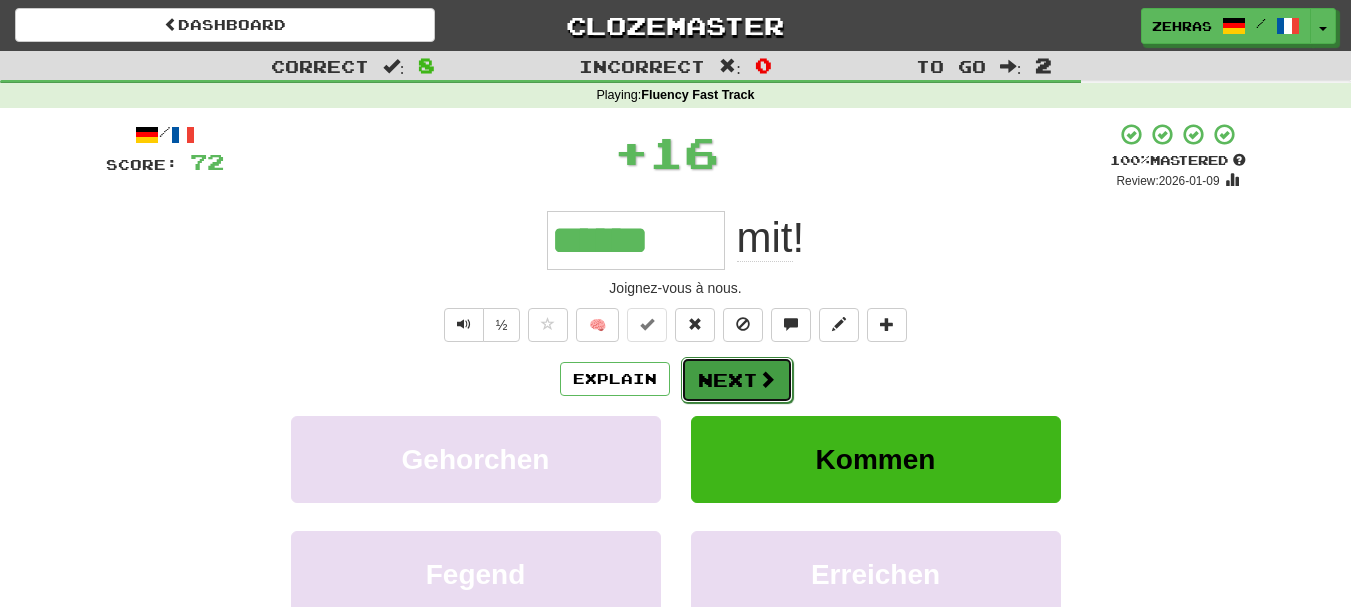 click on "Next" at bounding box center [737, 380] 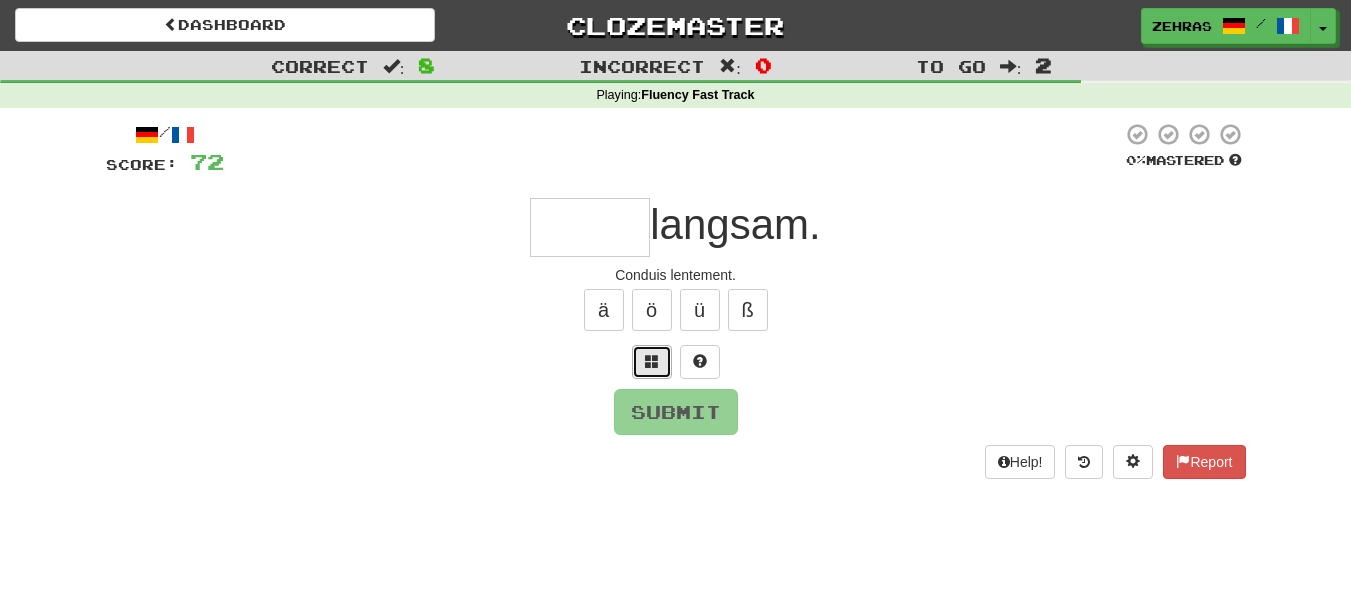 click at bounding box center (652, 362) 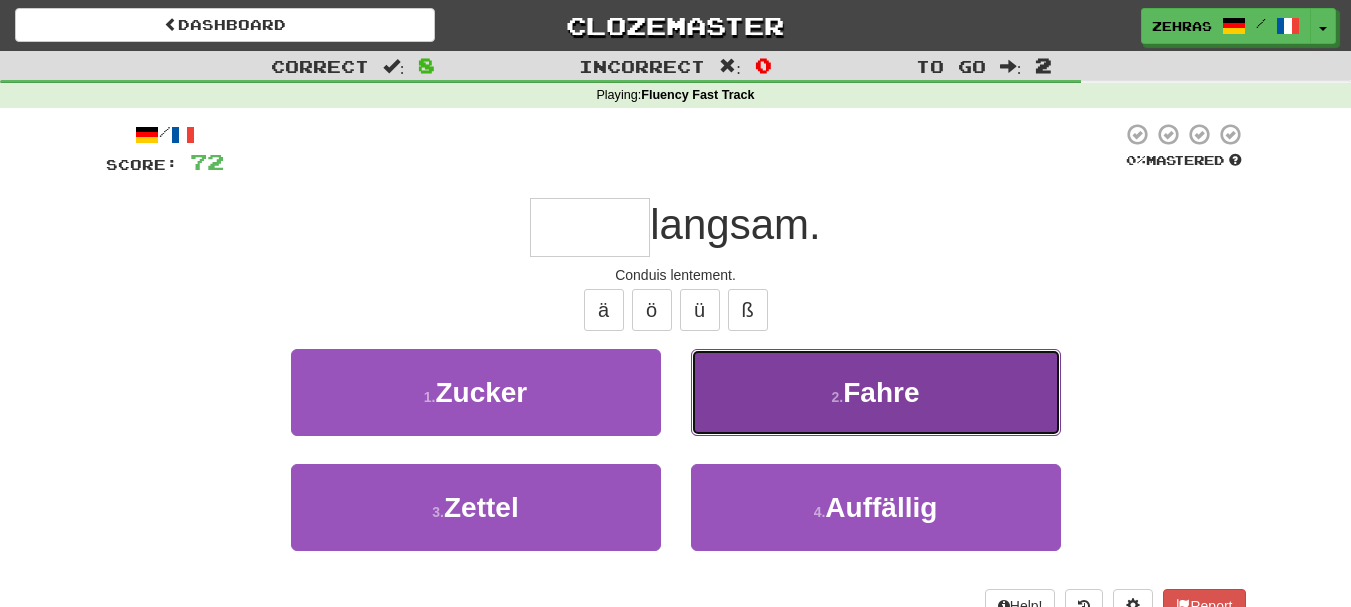 click on "2 .  Fahre" at bounding box center [876, 392] 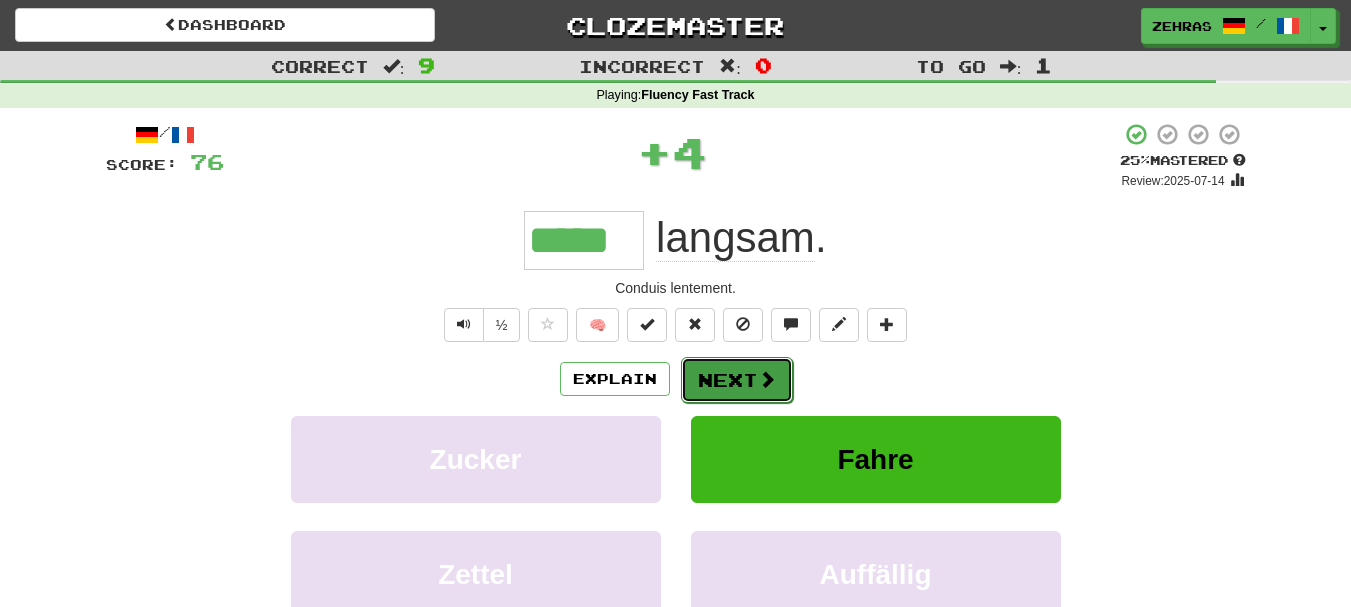 click on "Next" at bounding box center [737, 380] 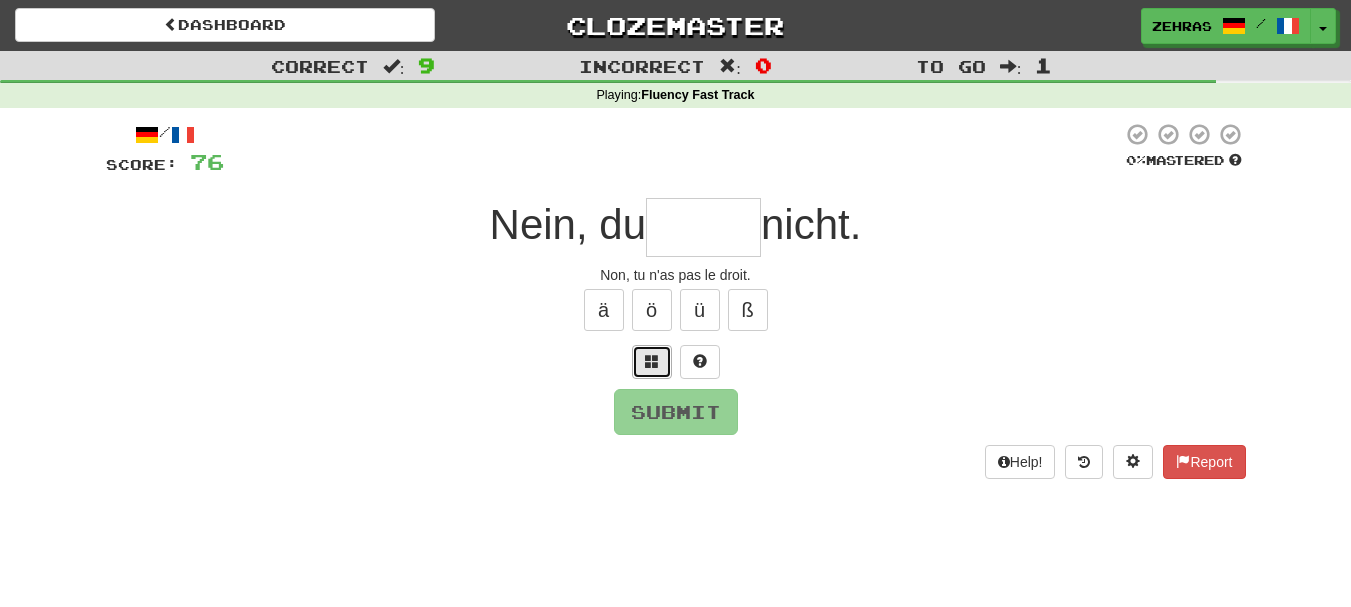 click at bounding box center (652, 361) 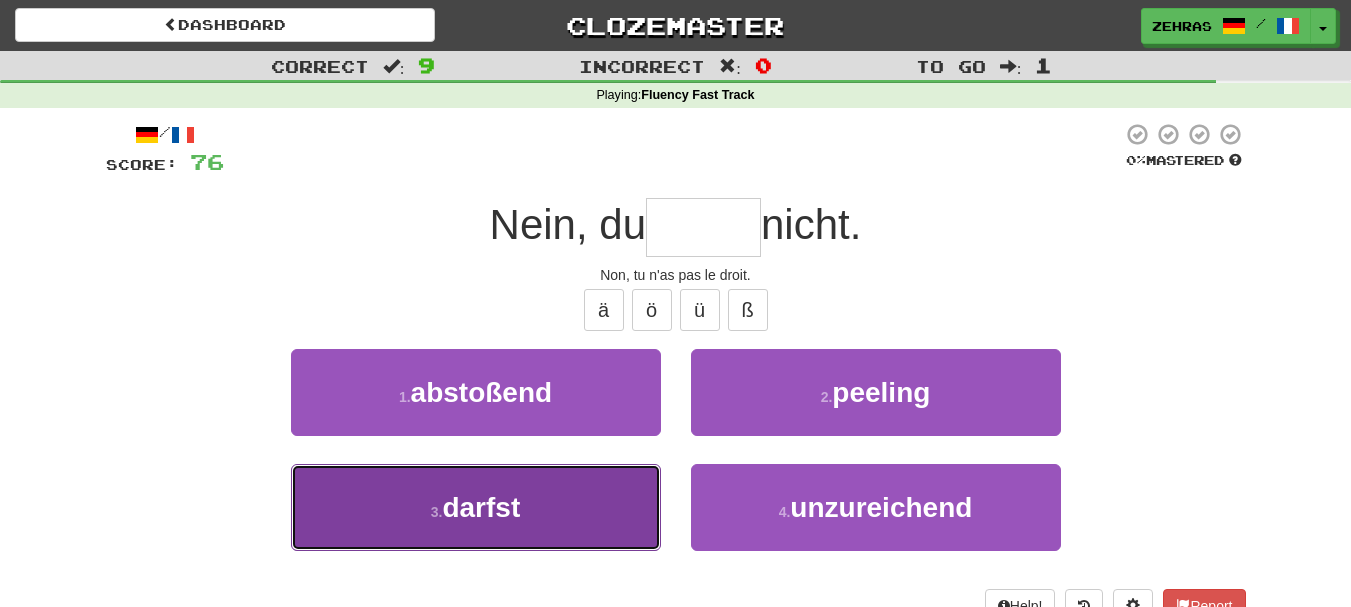 click on "3 .  darfst" at bounding box center [476, 507] 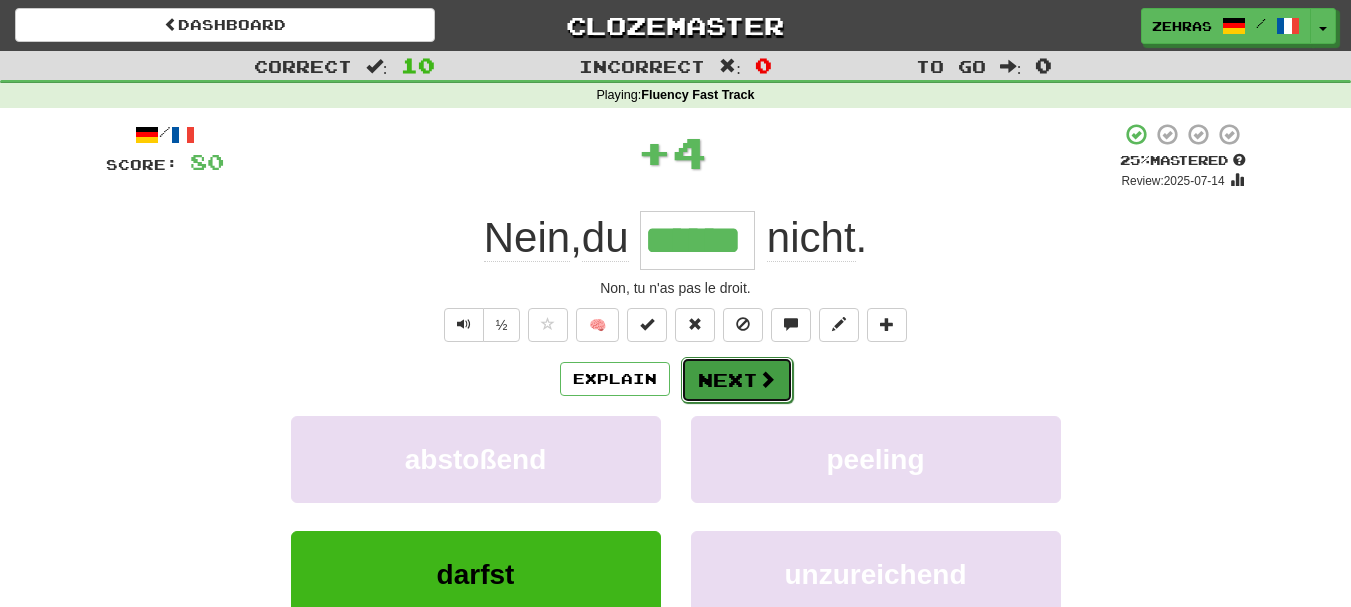 click on "Next" at bounding box center [737, 380] 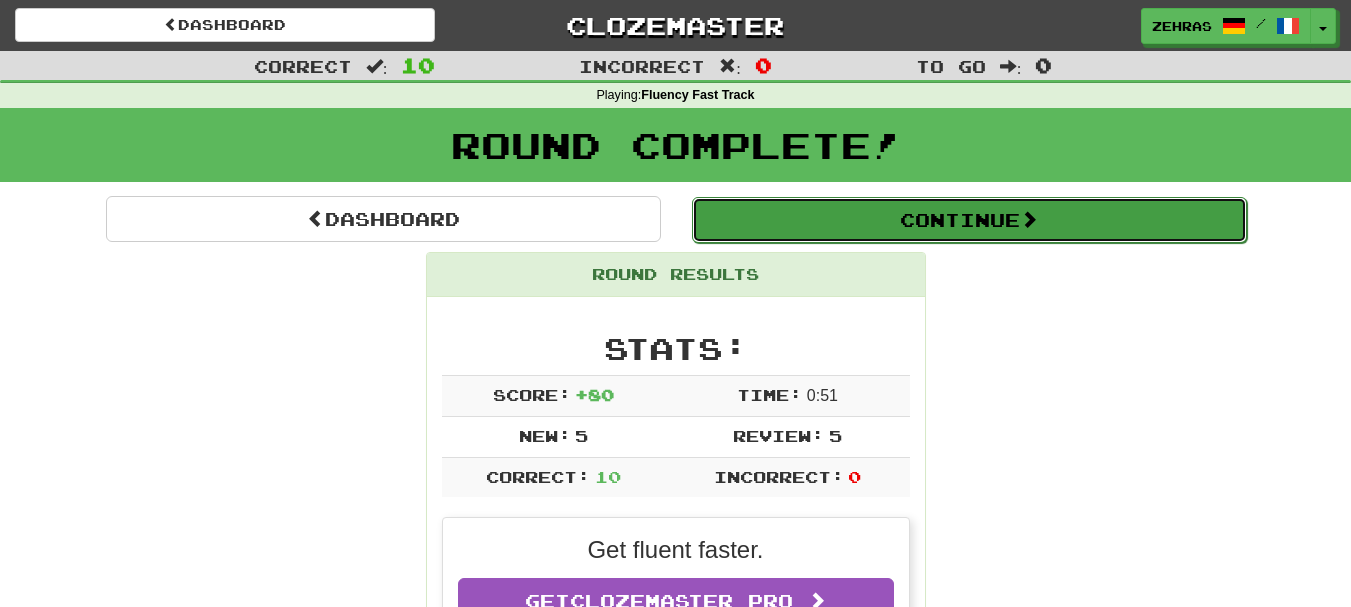 click on "Continue" at bounding box center (969, 220) 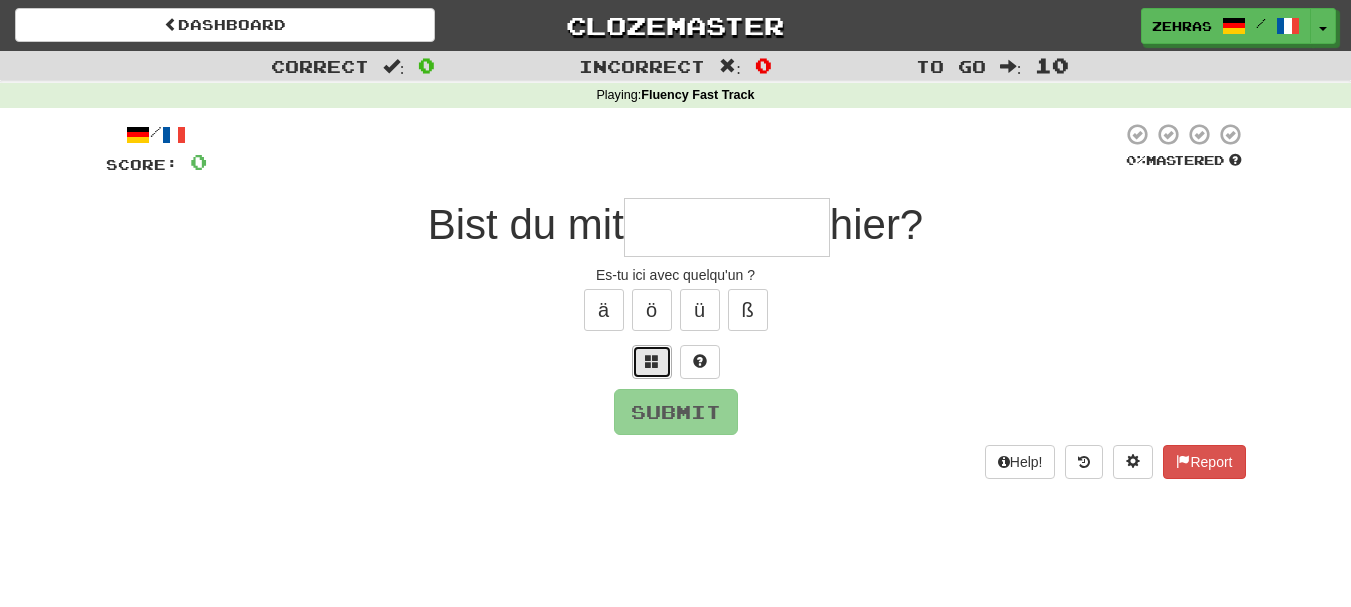 click at bounding box center (652, 361) 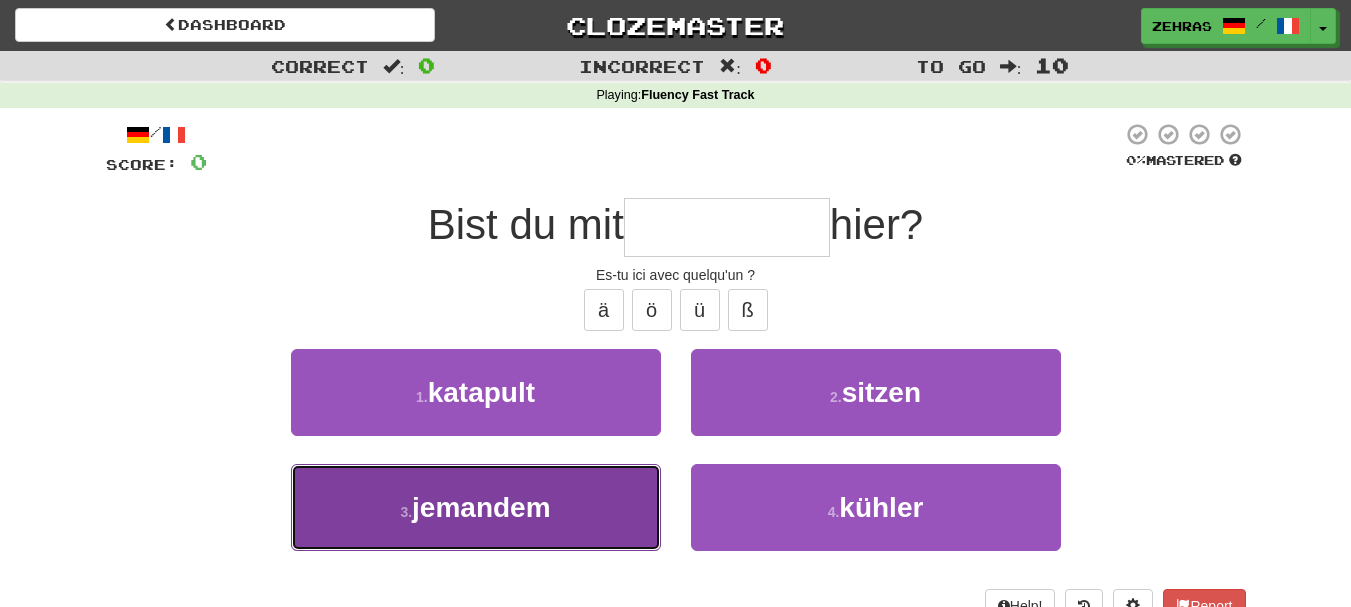 click on "3 .  jemandem" at bounding box center [476, 507] 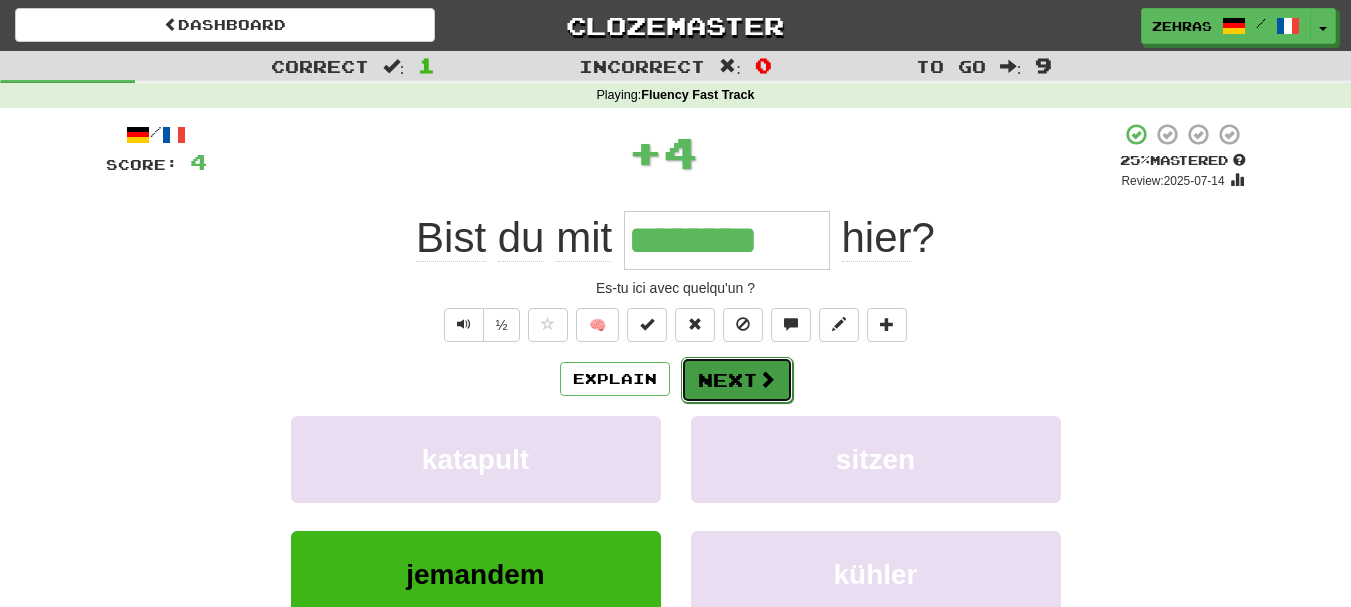 click on "Next" at bounding box center [737, 380] 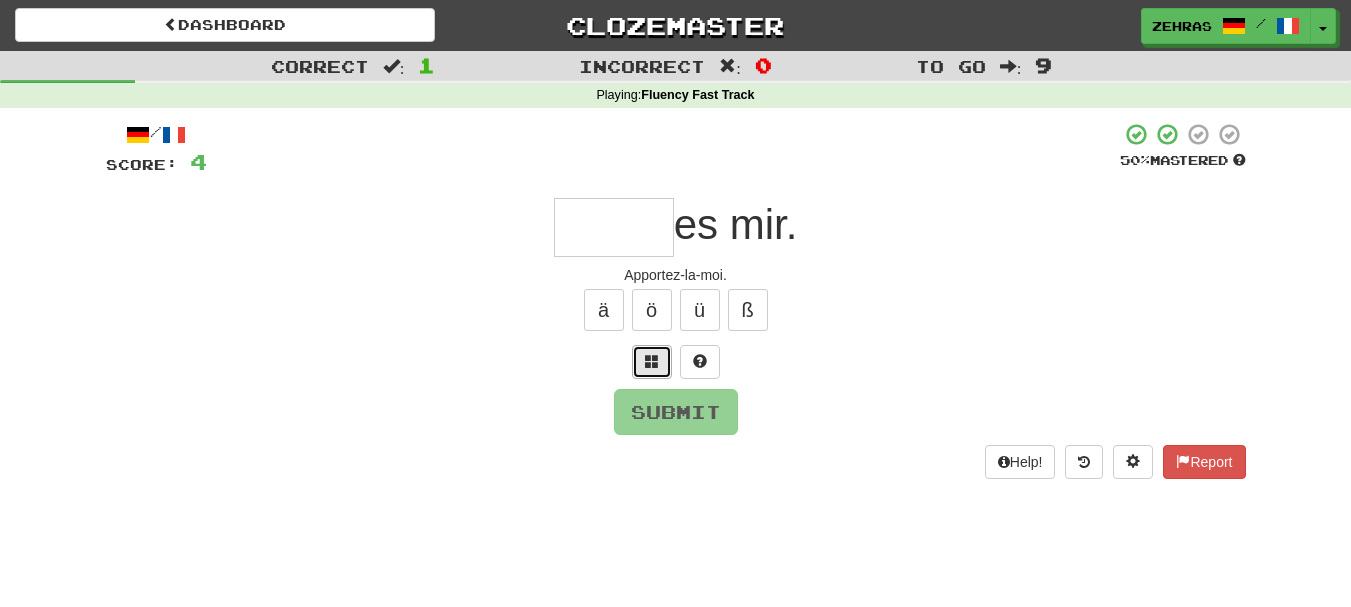 click at bounding box center (652, 361) 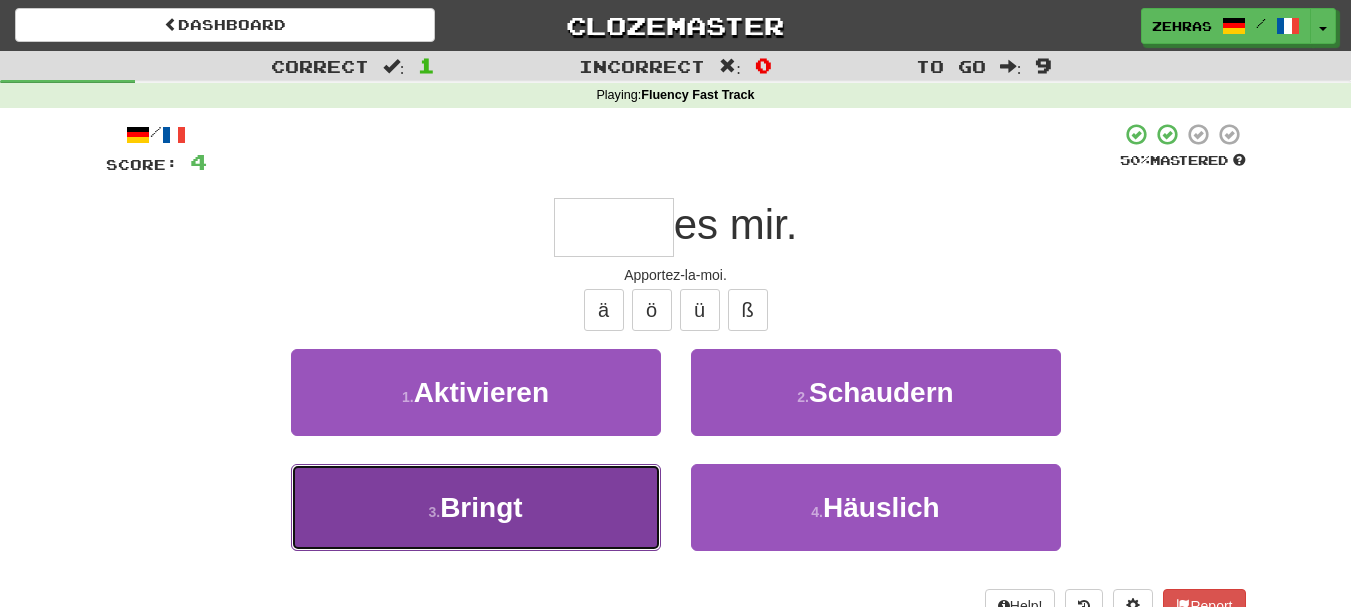 click on "3 .  Bringt" at bounding box center [476, 507] 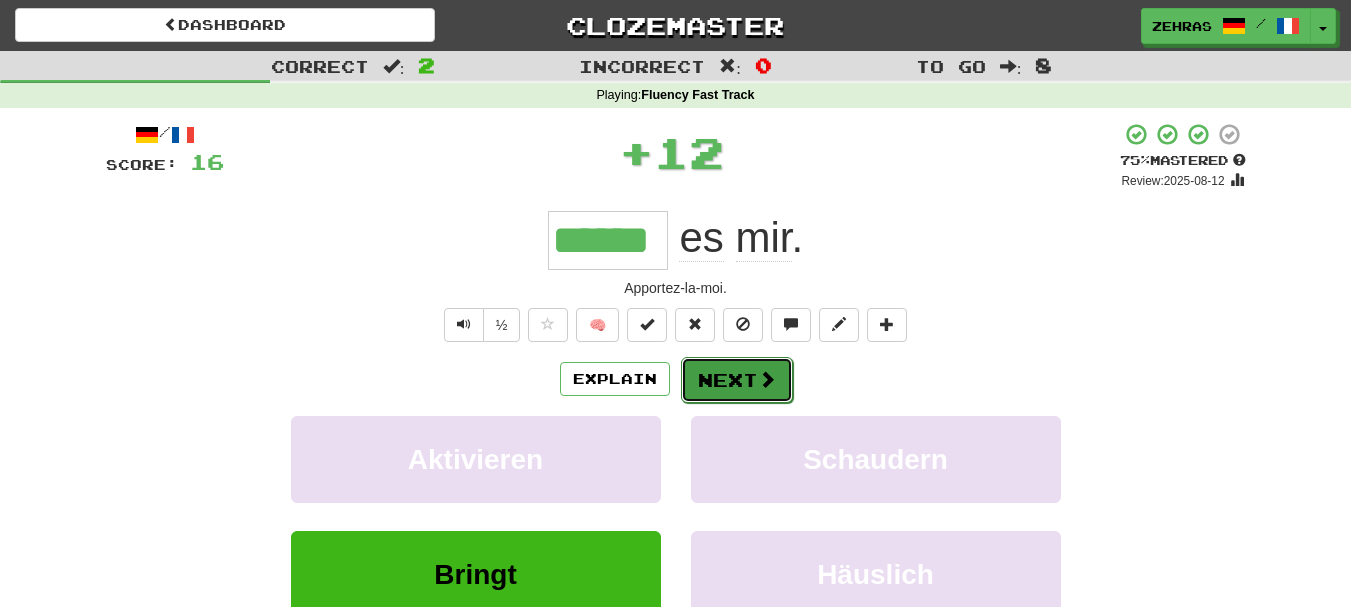 click on "Next" at bounding box center [737, 380] 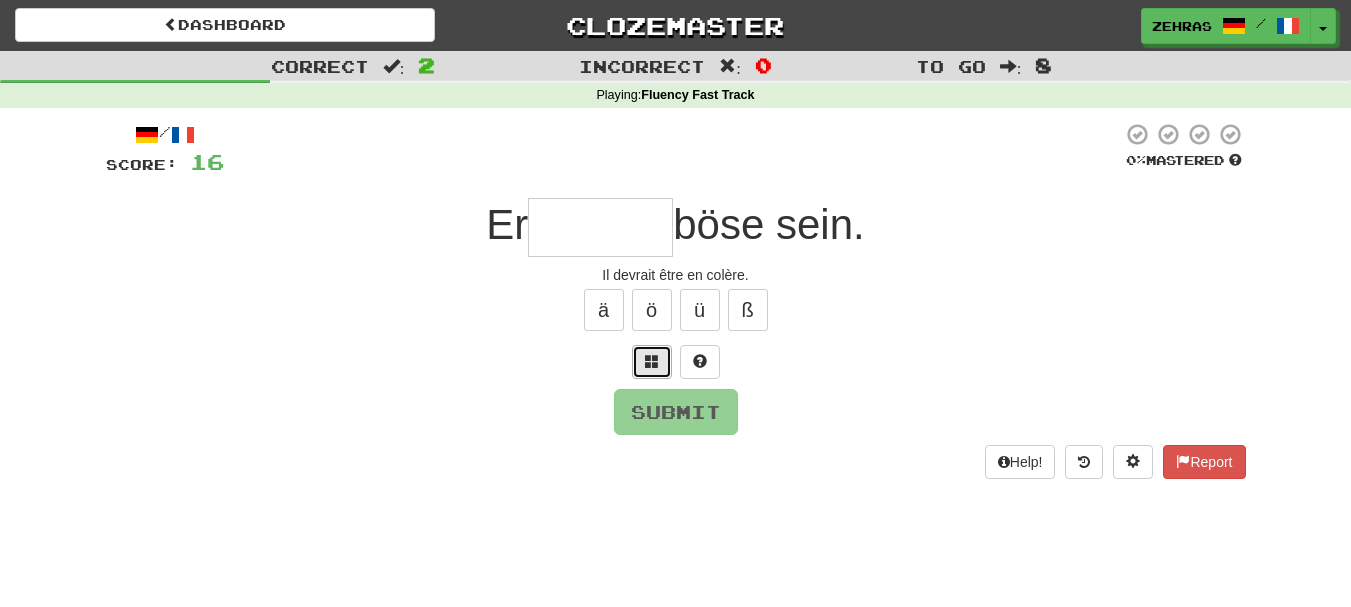 click at bounding box center (652, 362) 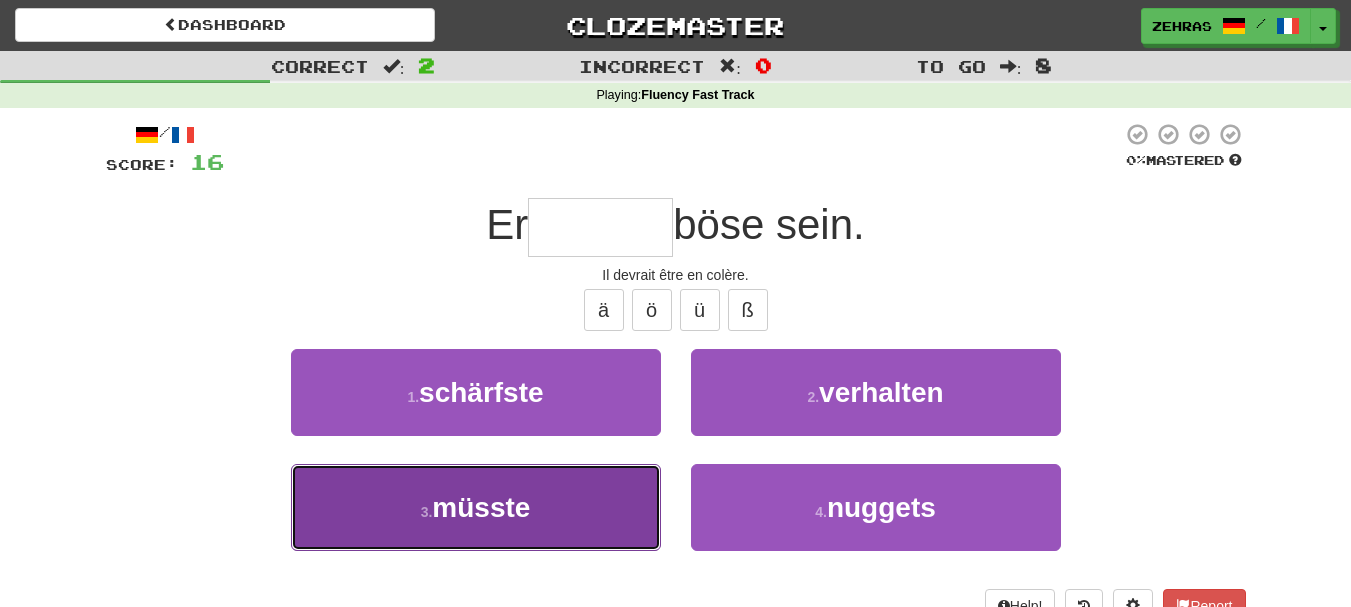 click on "müsste" at bounding box center (481, 507) 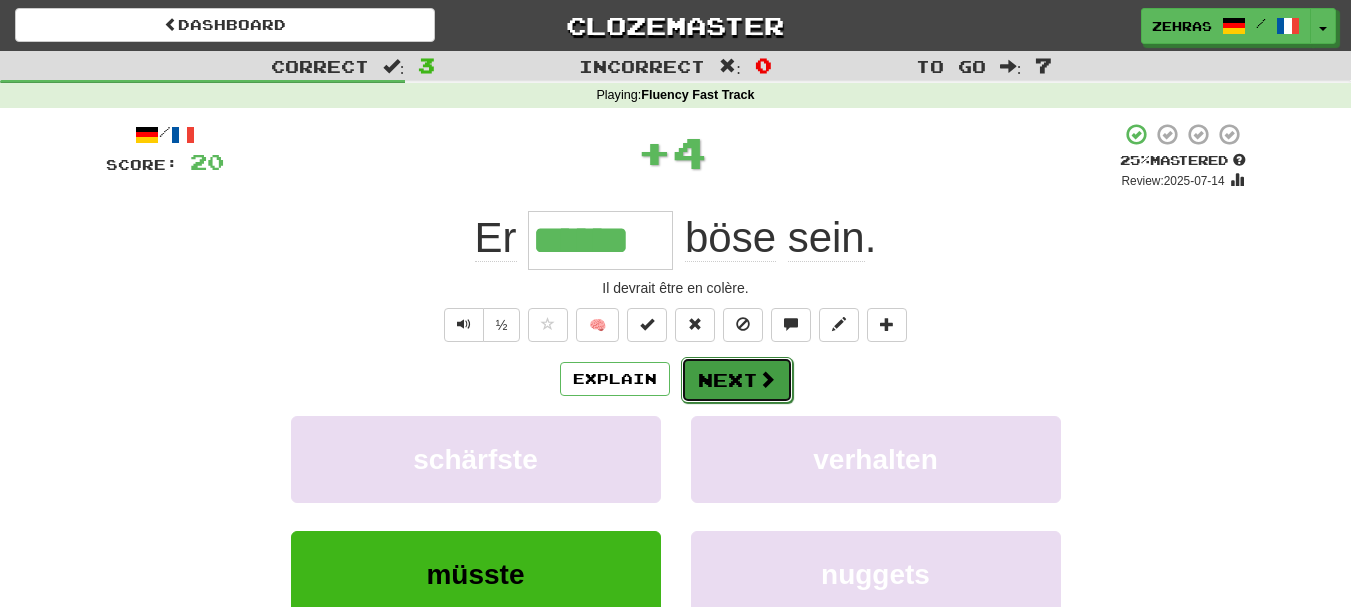 click on "Next" at bounding box center (737, 380) 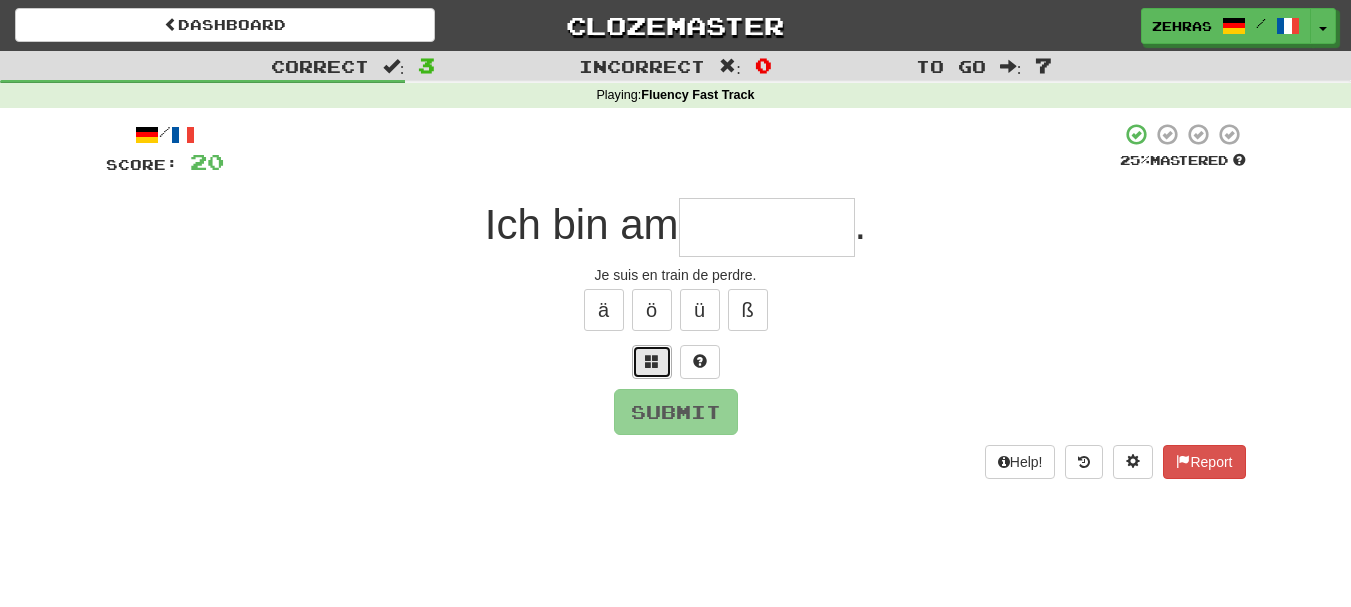 click at bounding box center (652, 361) 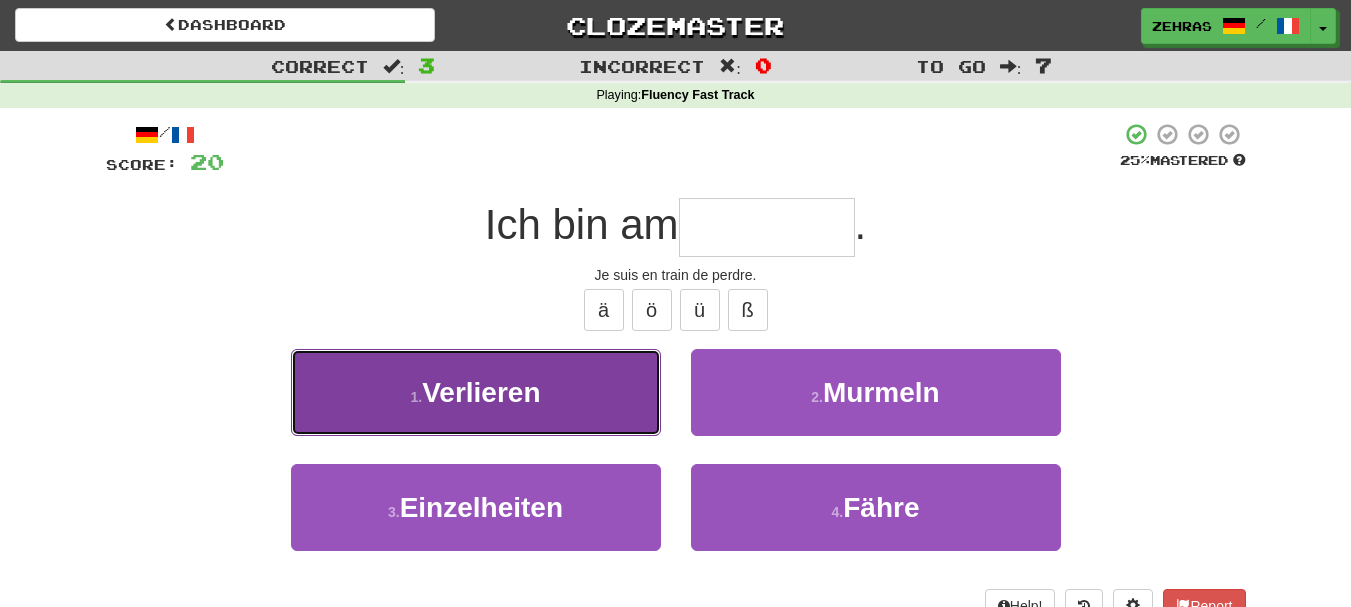 click on "1 .  Verlieren" at bounding box center [476, 392] 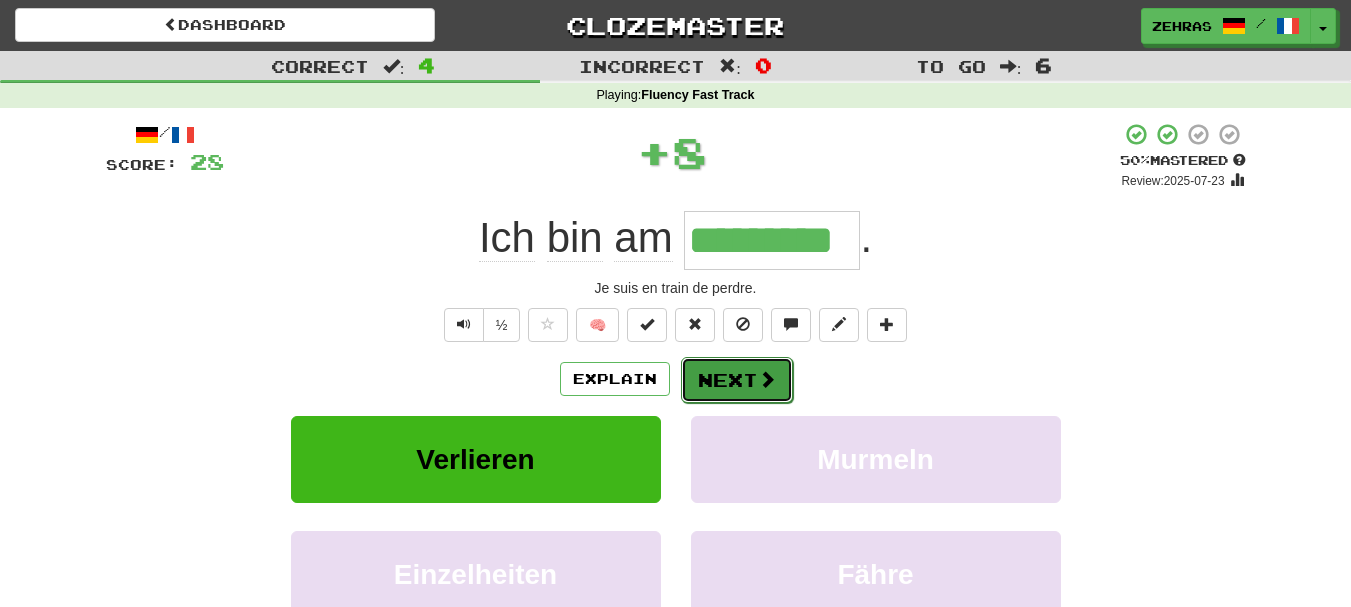 click on "Next" at bounding box center [737, 380] 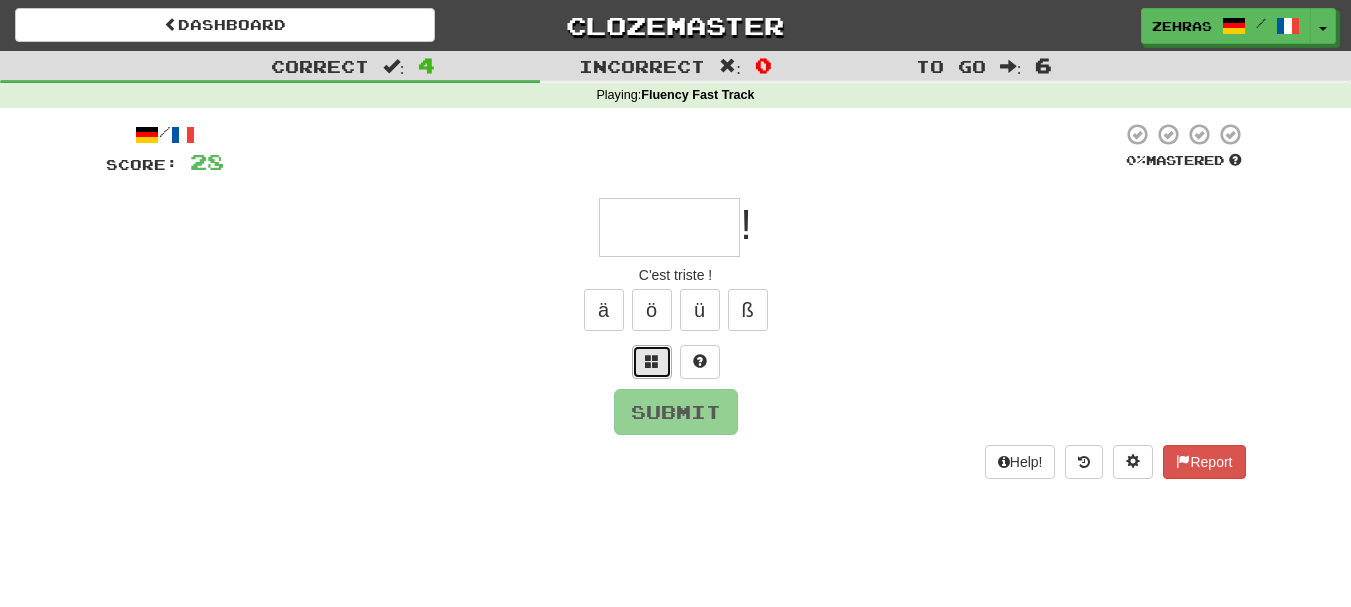 click at bounding box center (652, 361) 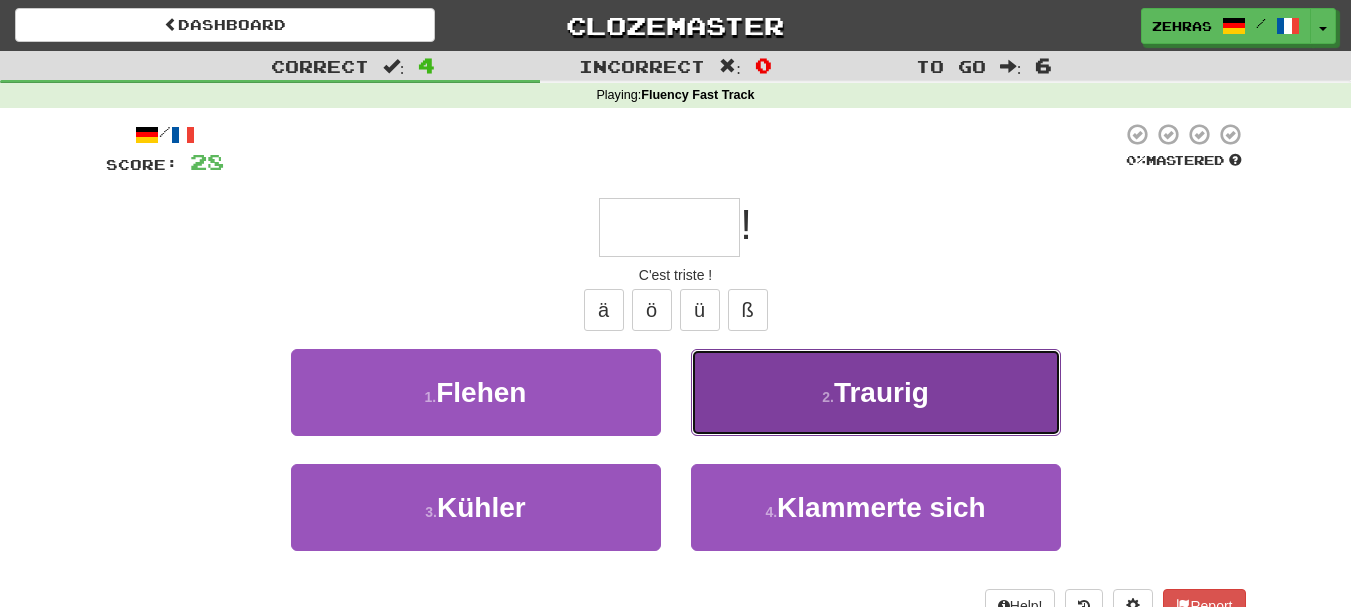 click on "2 .  Traurig" at bounding box center (876, 392) 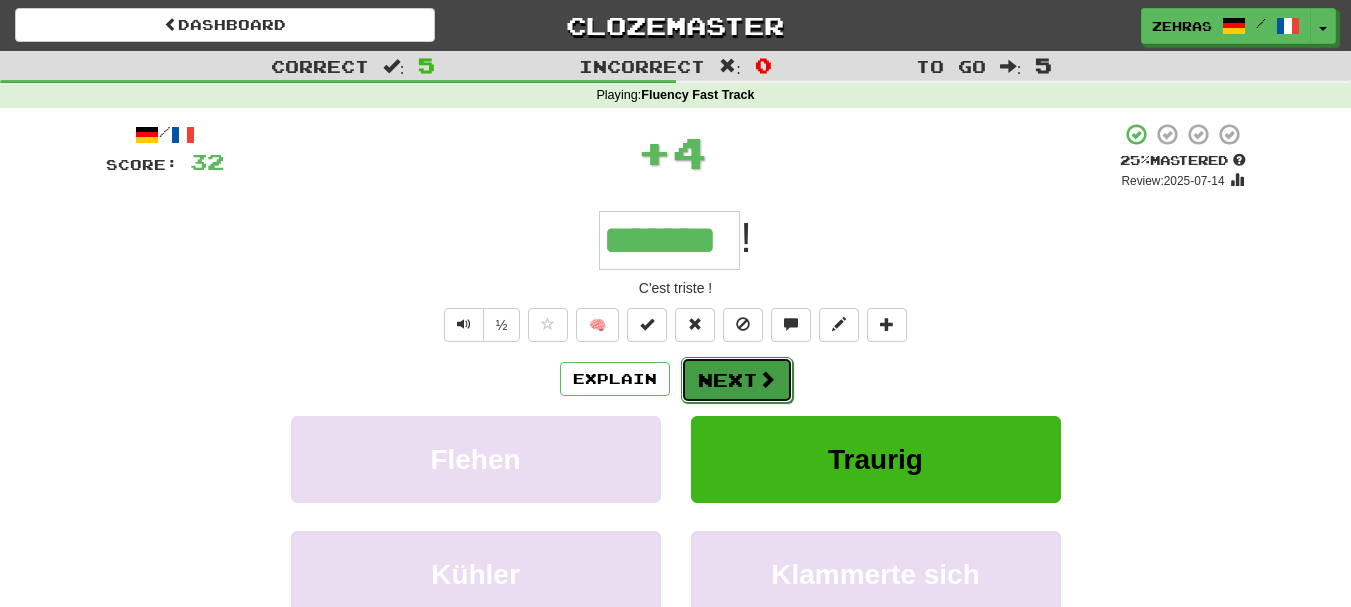 click on "Next" at bounding box center [737, 380] 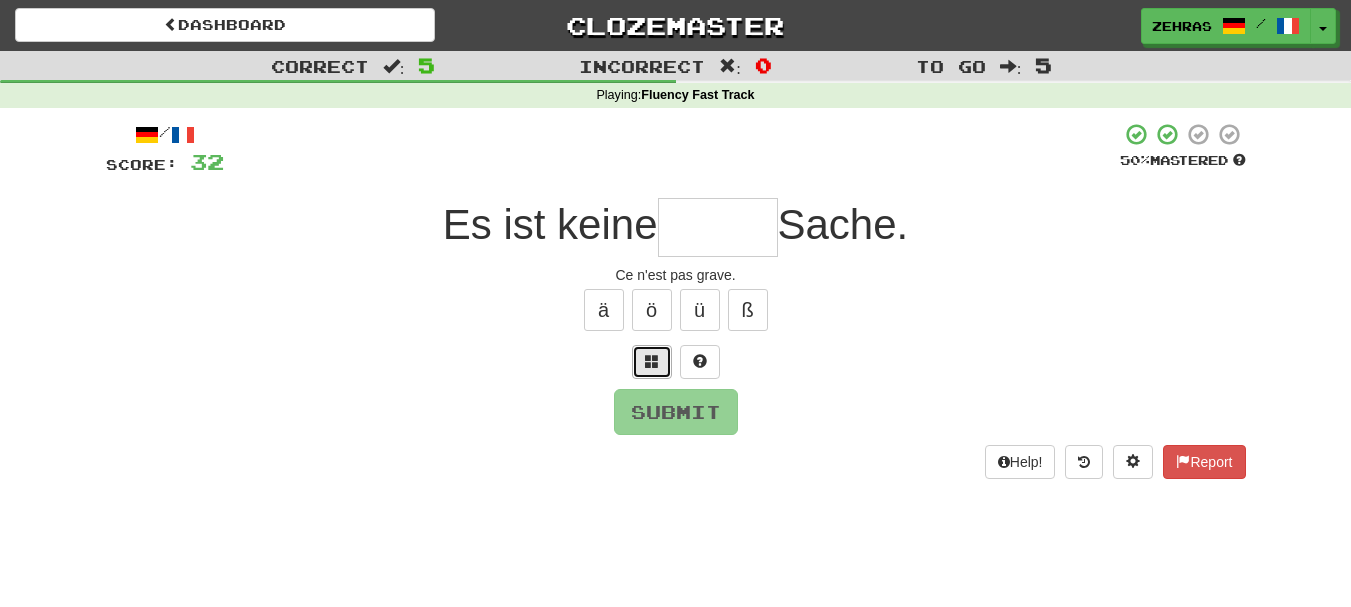 click at bounding box center [652, 361] 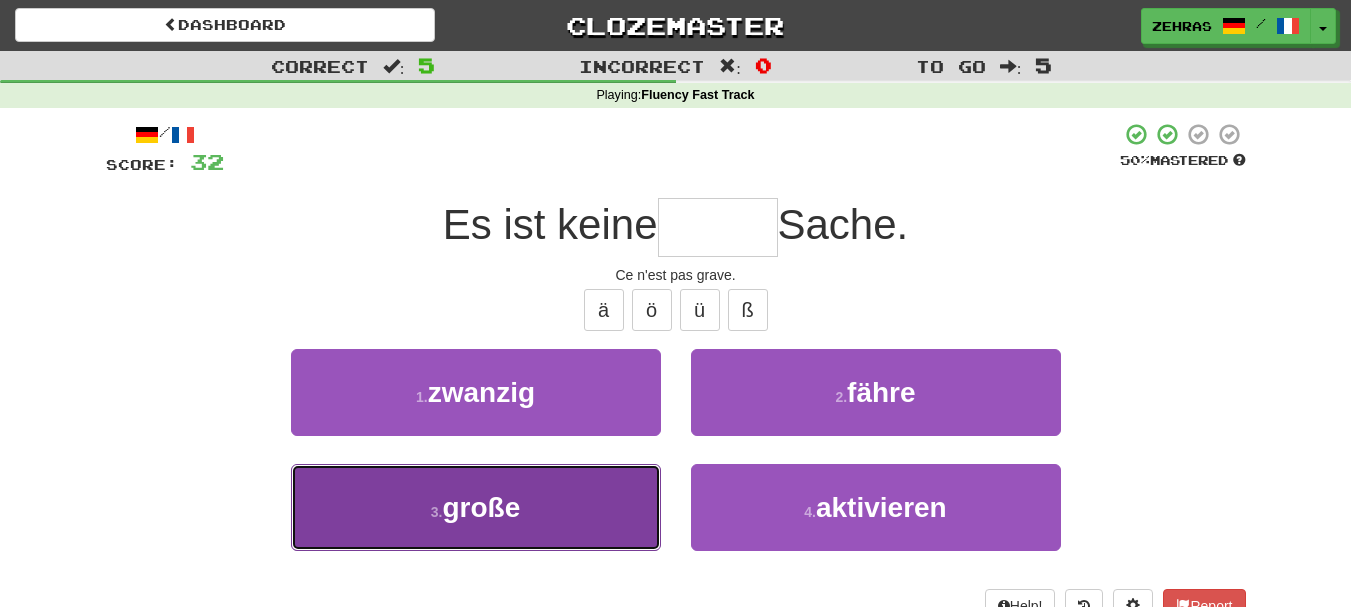 click on "3 .  große" at bounding box center (476, 507) 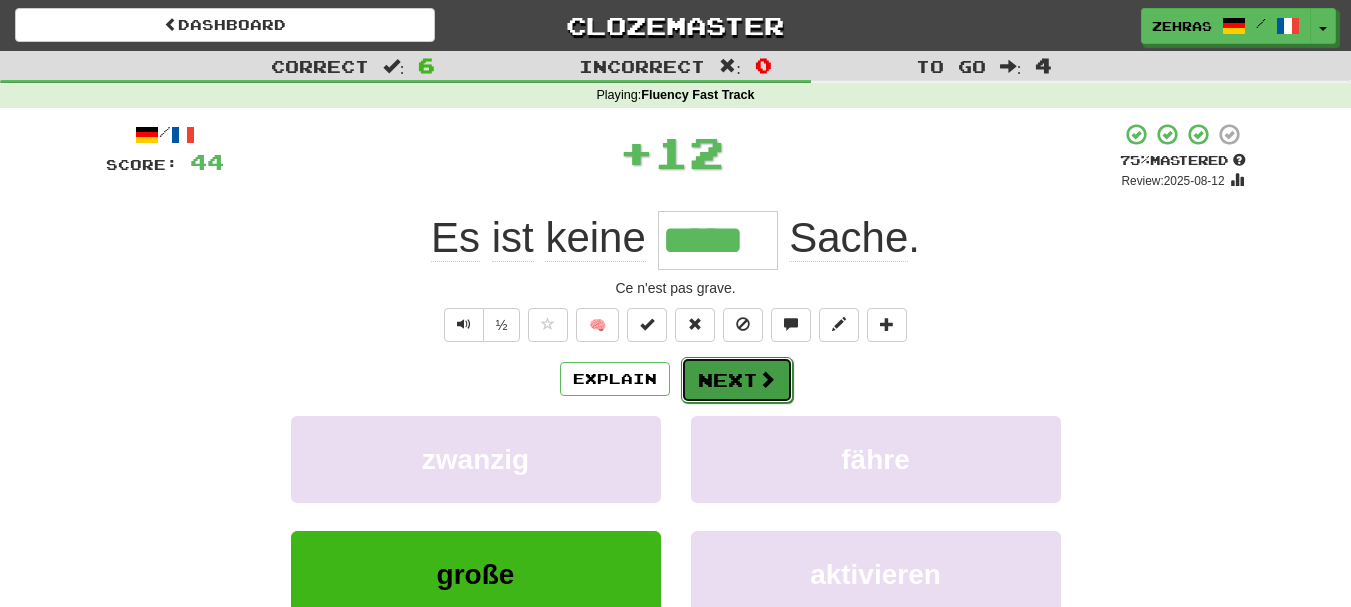 click on "Next" at bounding box center (737, 380) 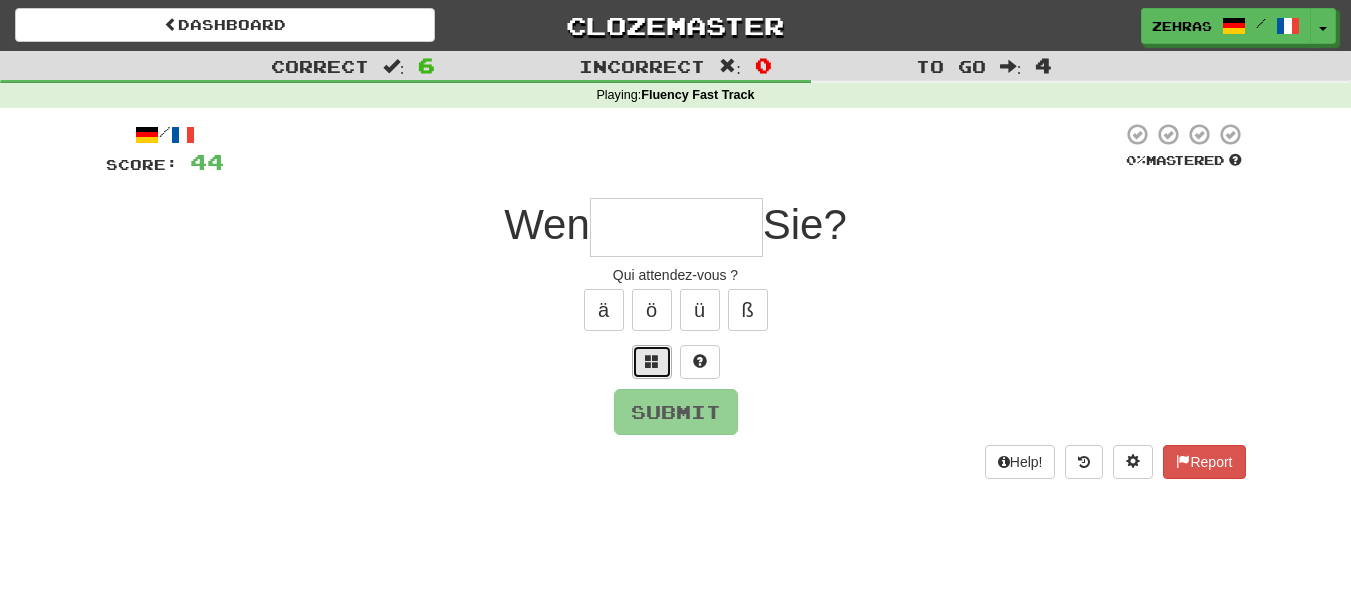 click at bounding box center (652, 362) 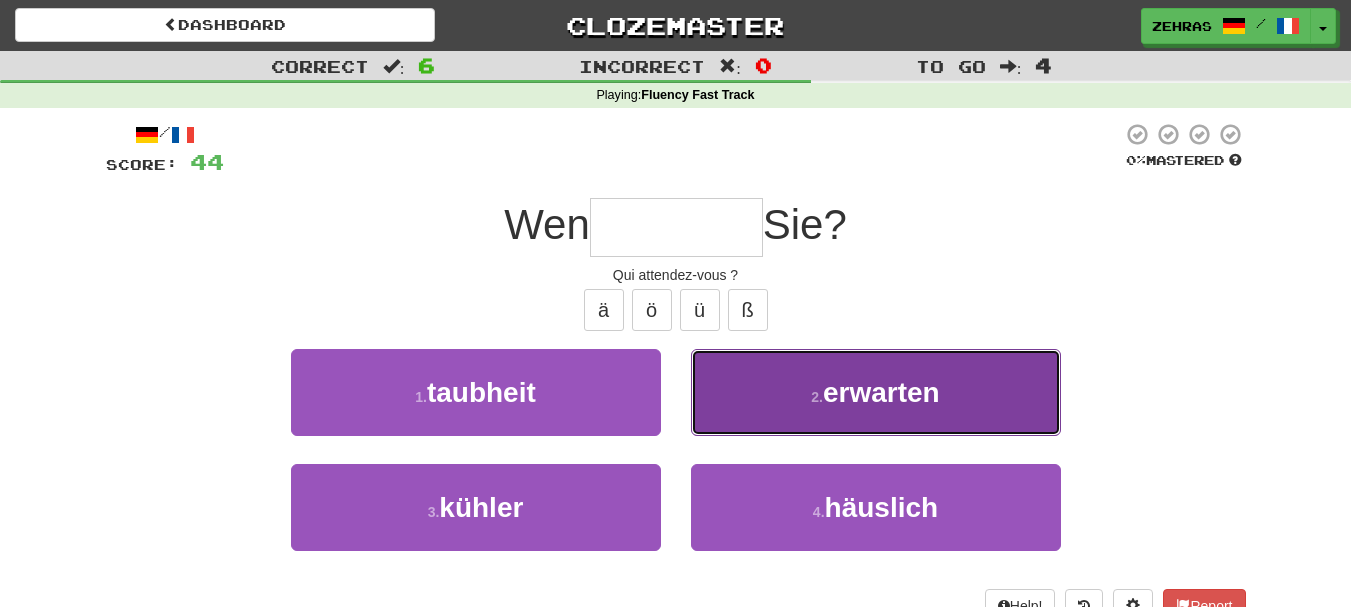click on "erwarten" at bounding box center (881, 392) 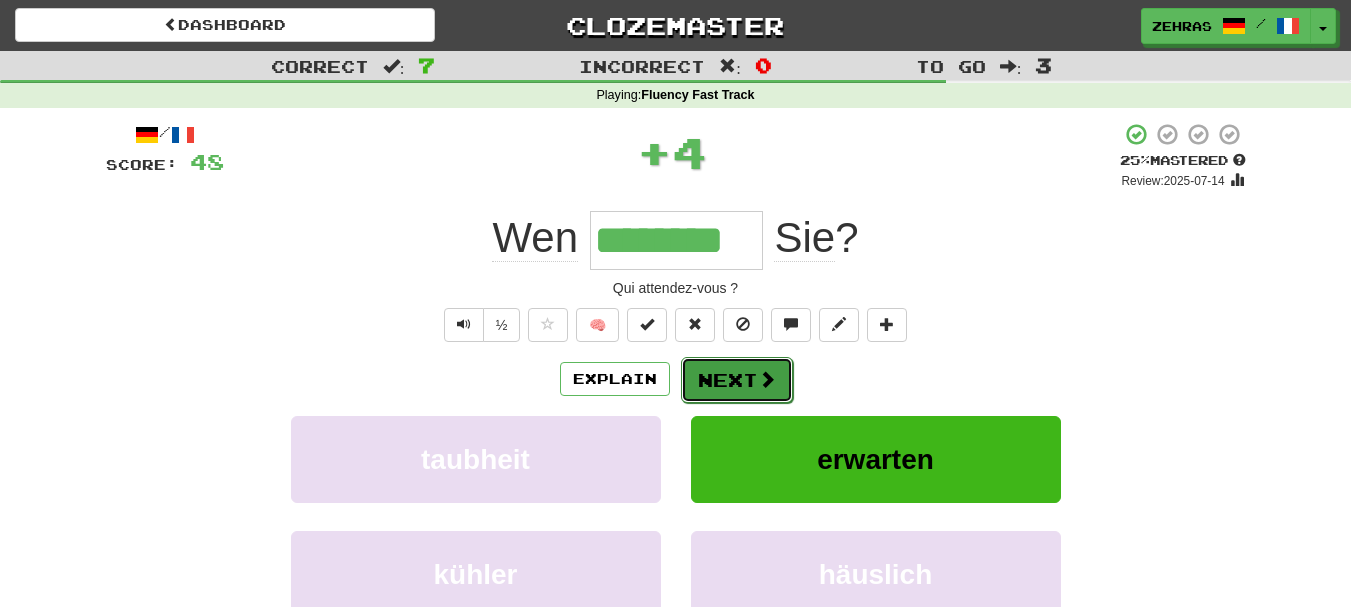 click on "Next" at bounding box center (737, 380) 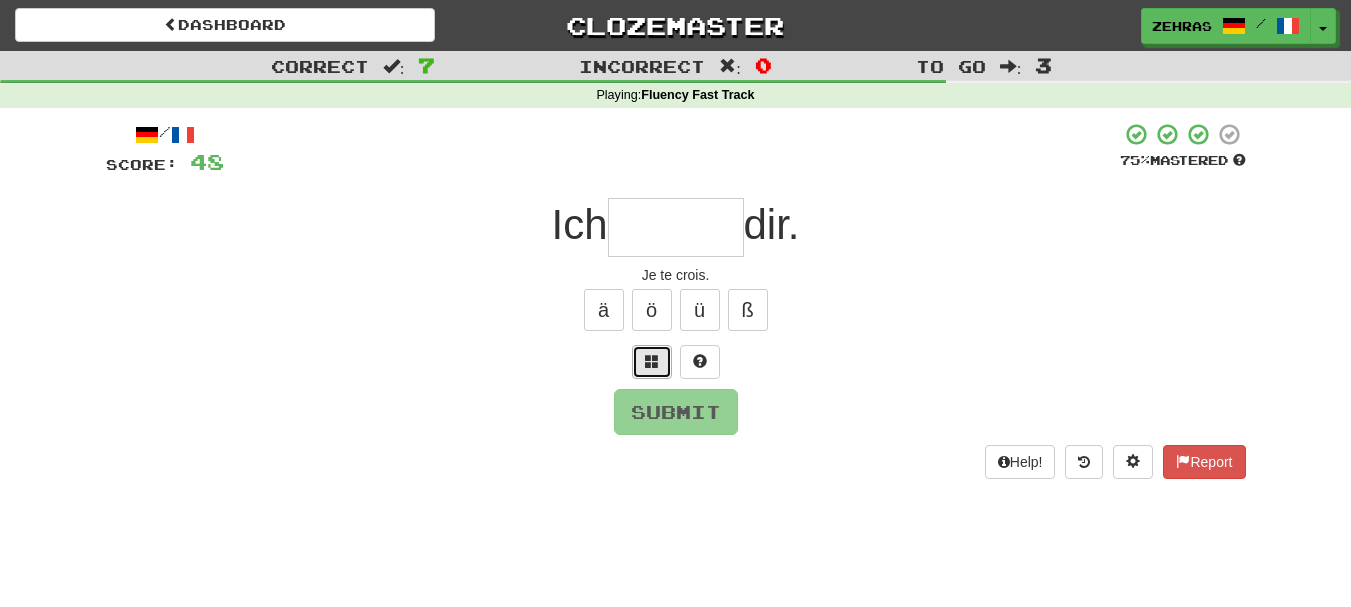 click at bounding box center [652, 361] 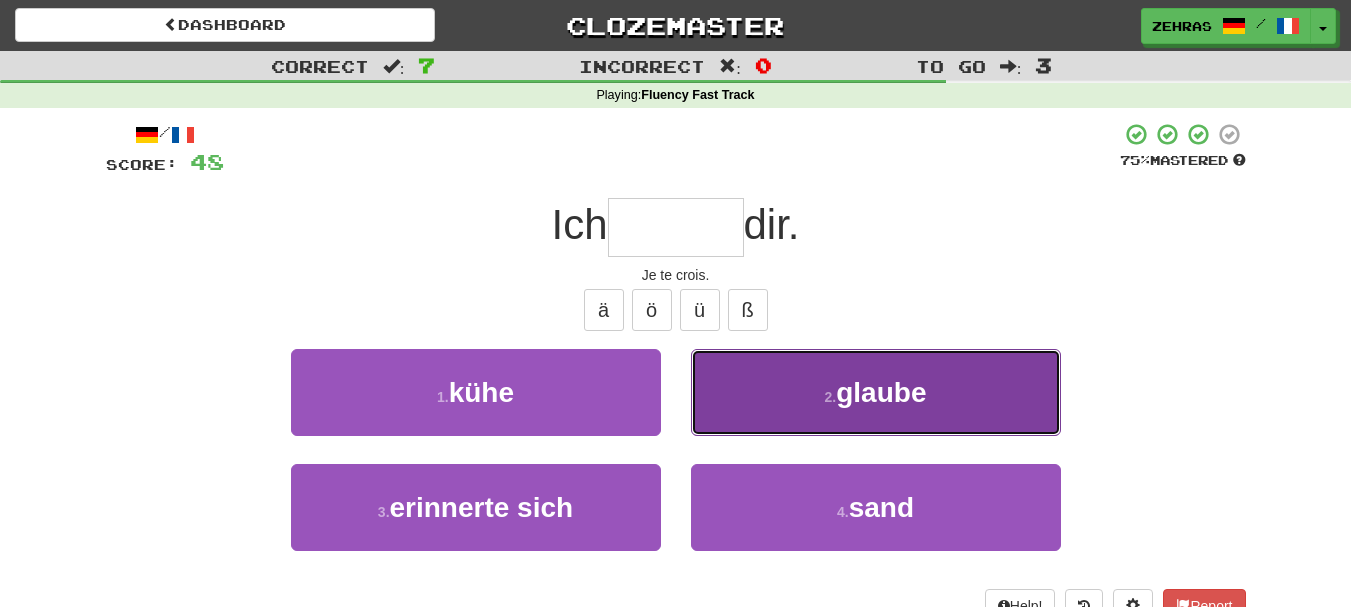 click on "2 .  glaube" at bounding box center [876, 392] 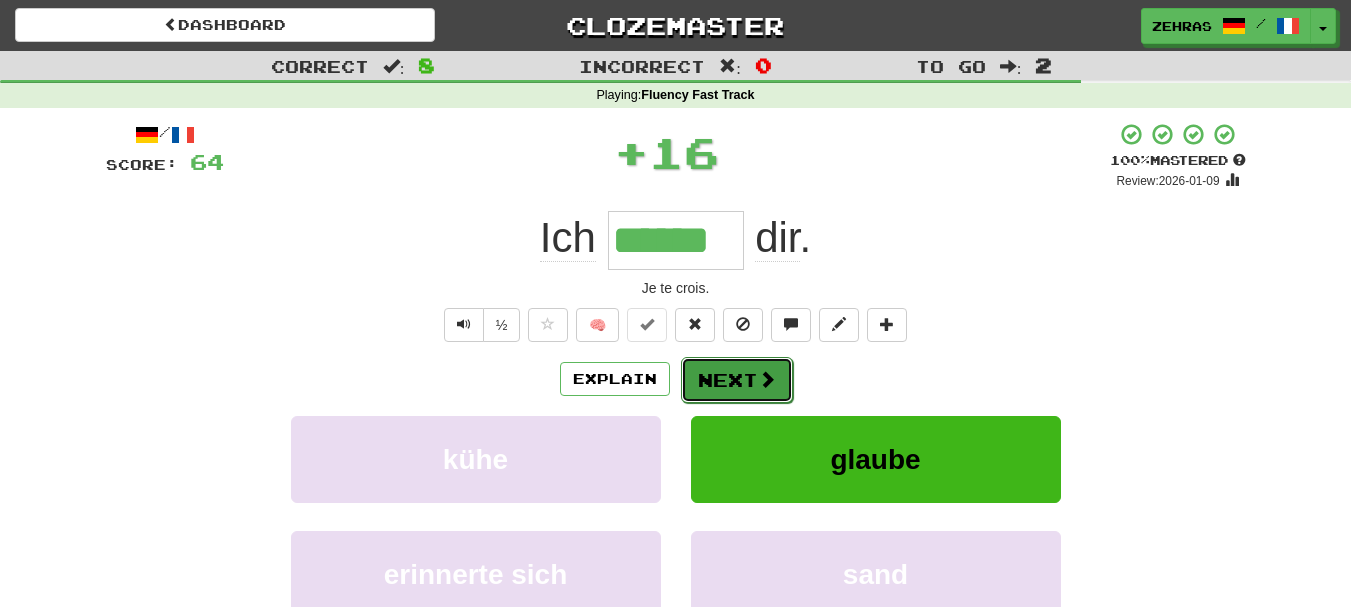 click on "Next" at bounding box center [737, 380] 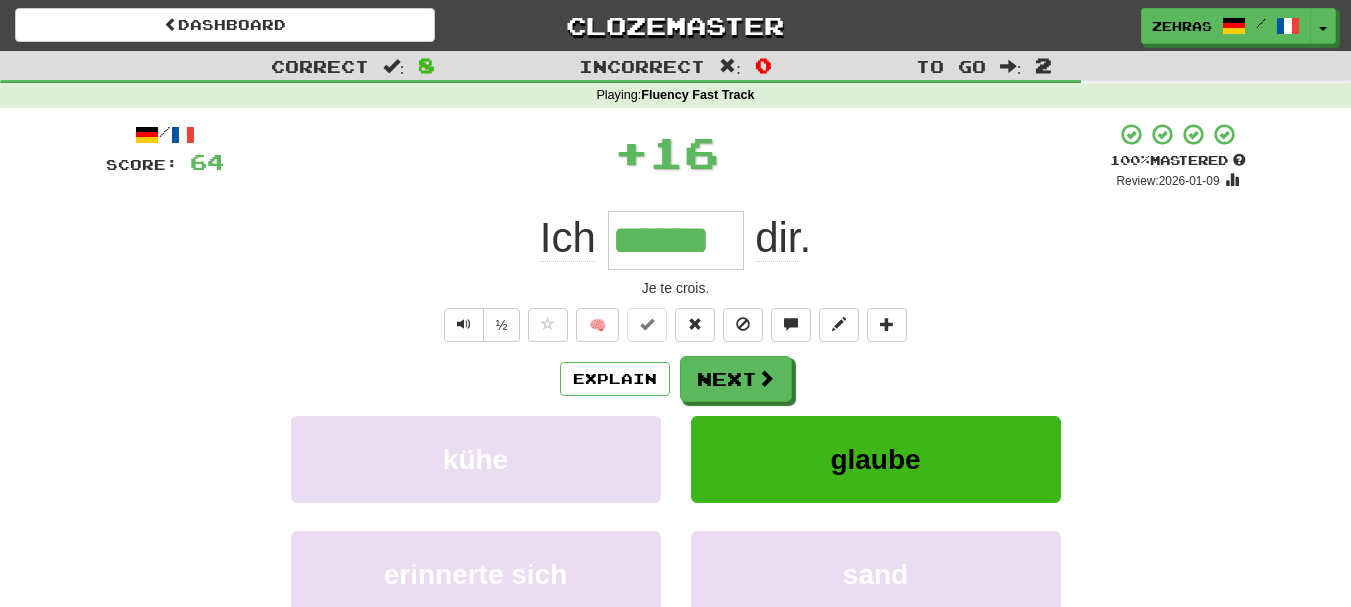 click on "/  Score:   64 + 16 100 %  Mastered Review:  2026-01-09 Ich   ******   dir . Je te crois. ½ 🧠 Explain Next kühe glaube erinnerte sich sand Learn more: kühe glaube erinnerte sich sand  Help!  Report Sentence Source" at bounding box center (676, 437) 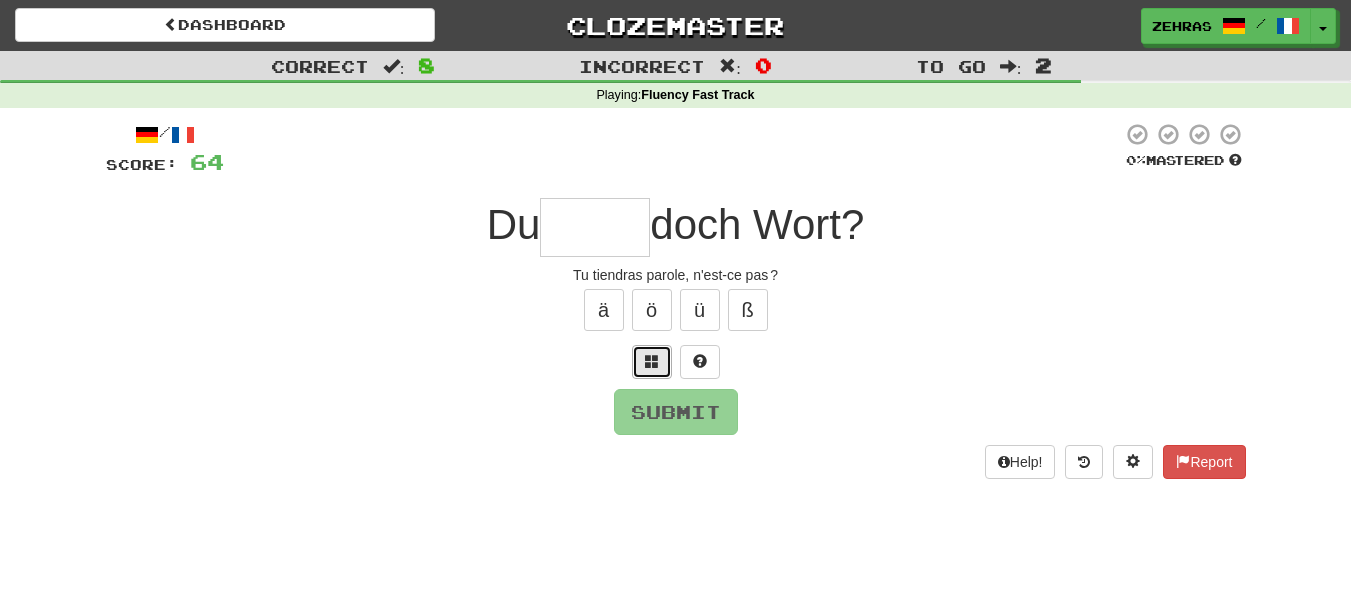 click at bounding box center [652, 361] 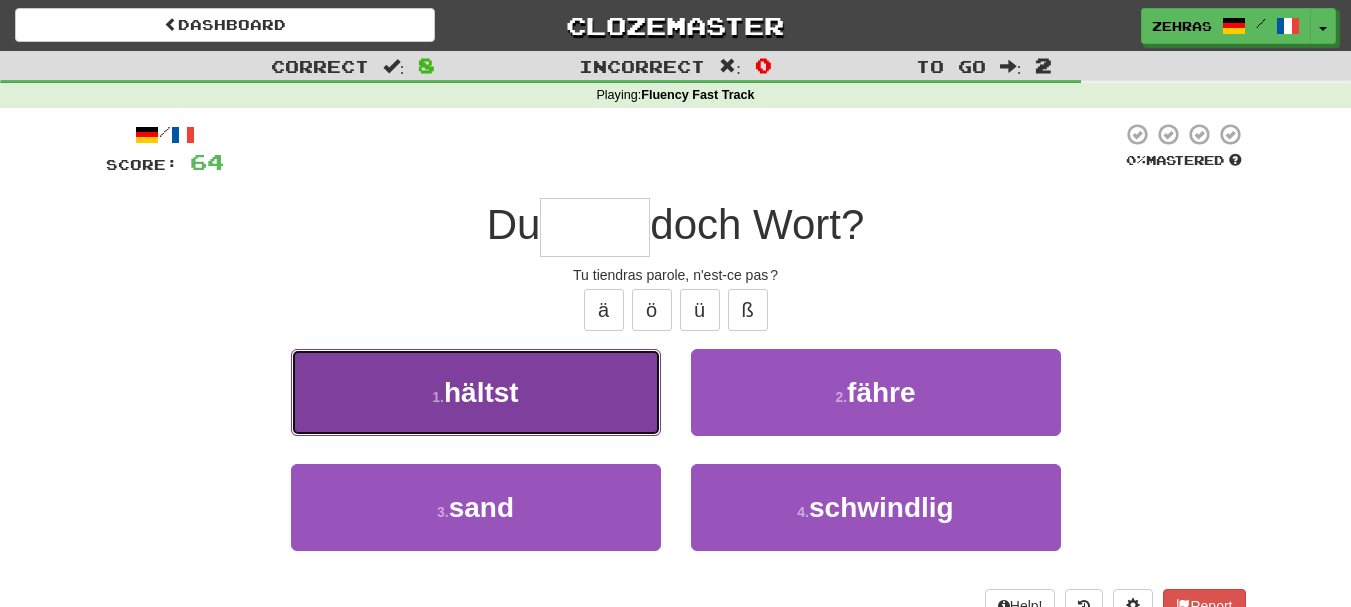 click on "1 .  hältst" at bounding box center [476, 392] 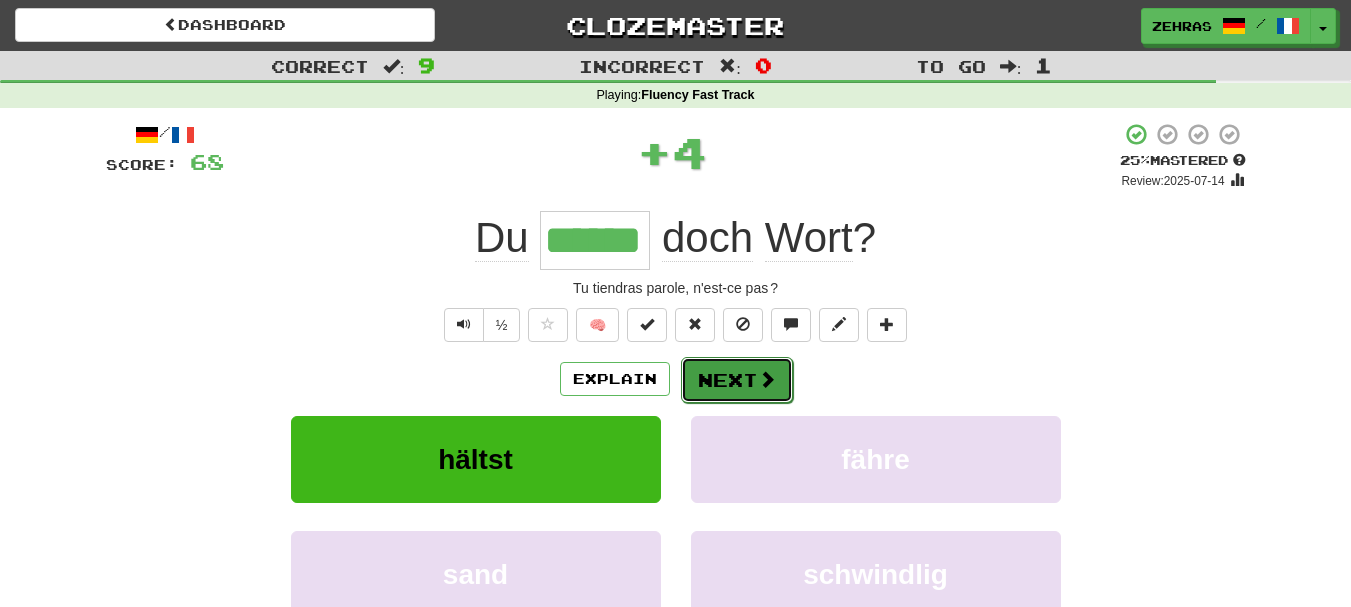 click on "Next" at bounding box center (737, 380) 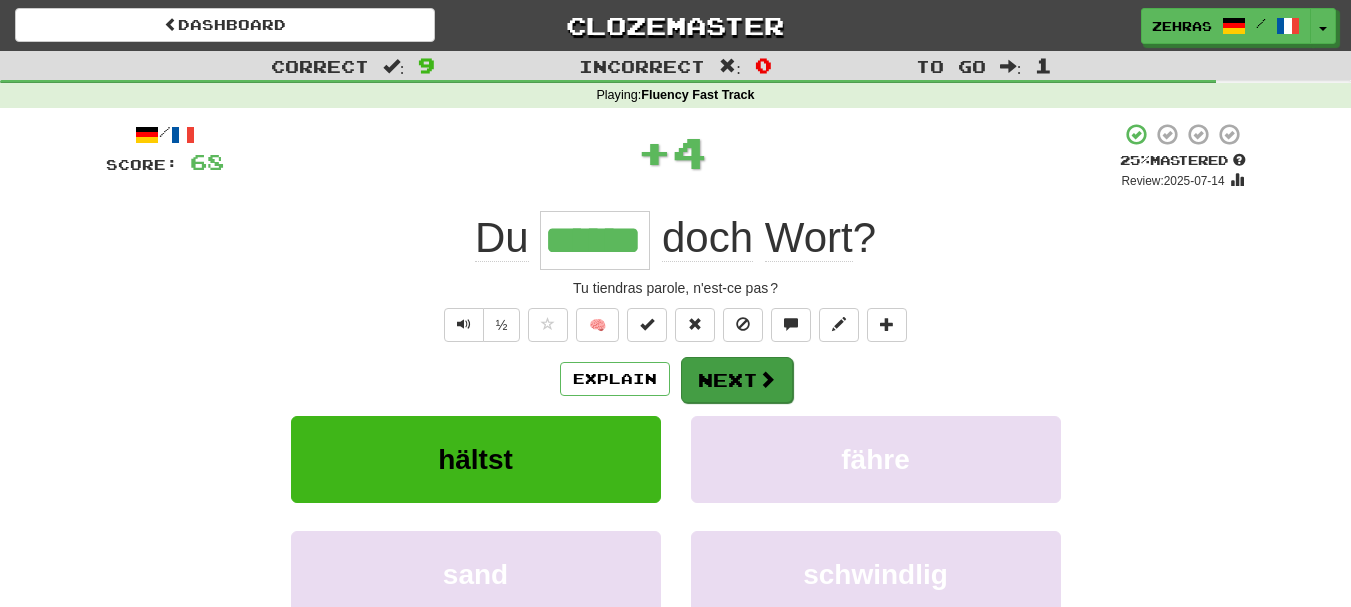 type 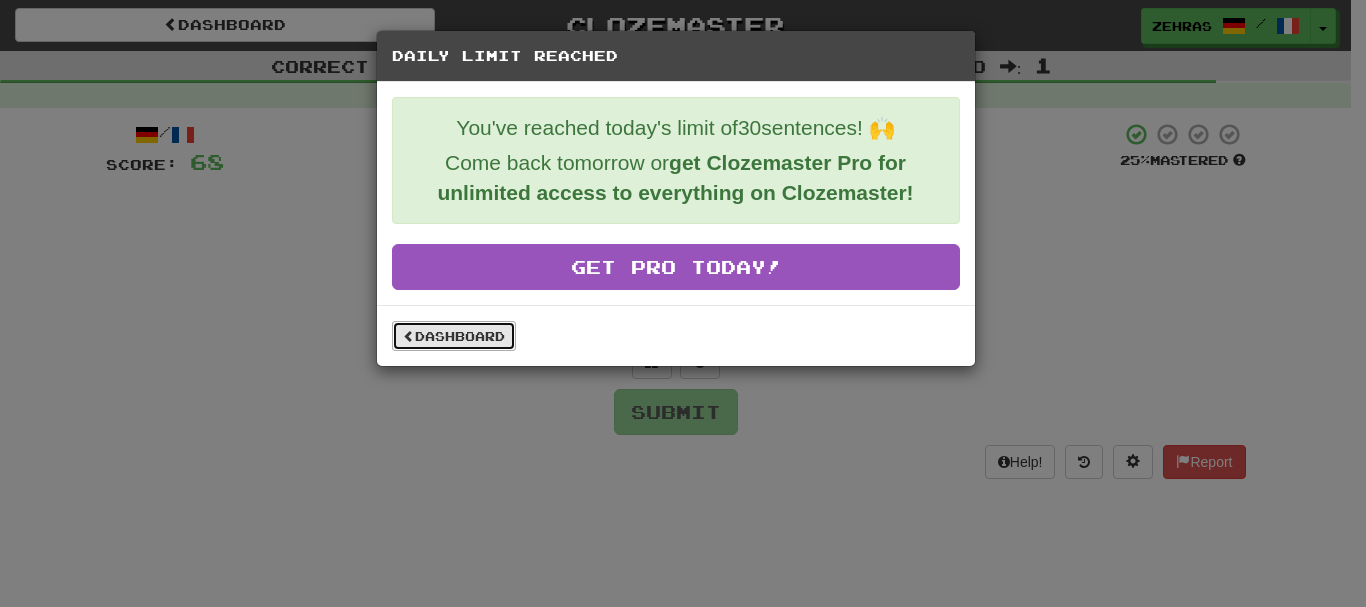 click on "Dashboard" at bounding box center (454, 336) 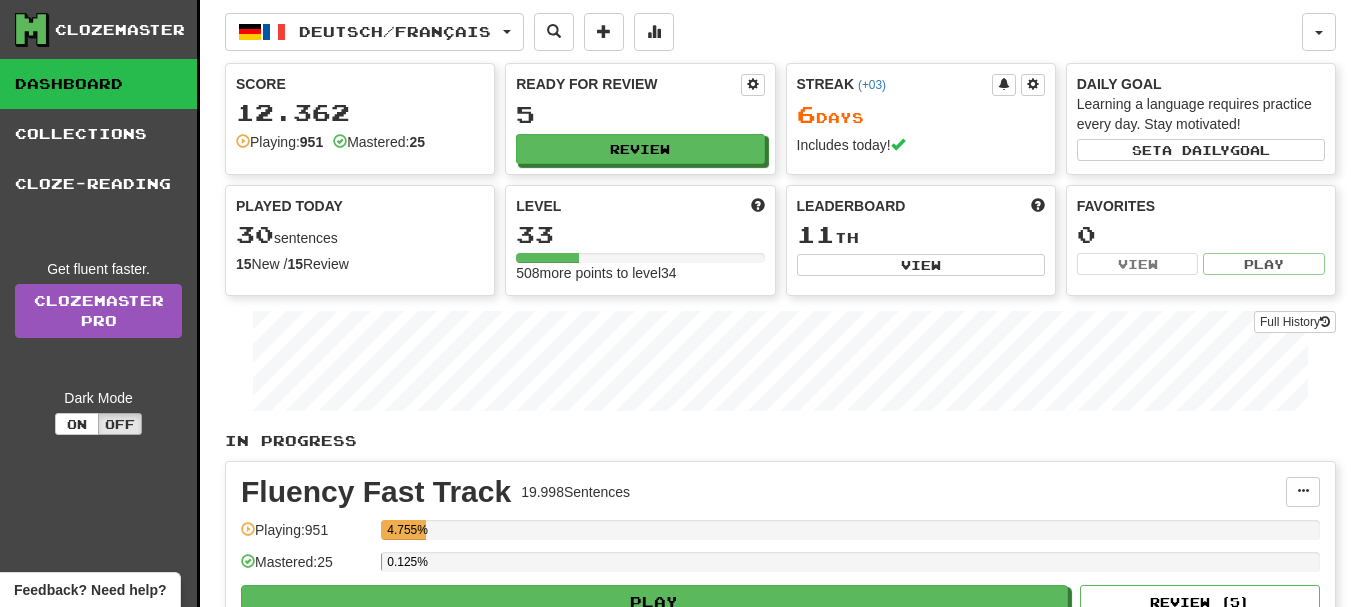 scroll, scrollTop: 0, scrollLeft: 0, axis: both 